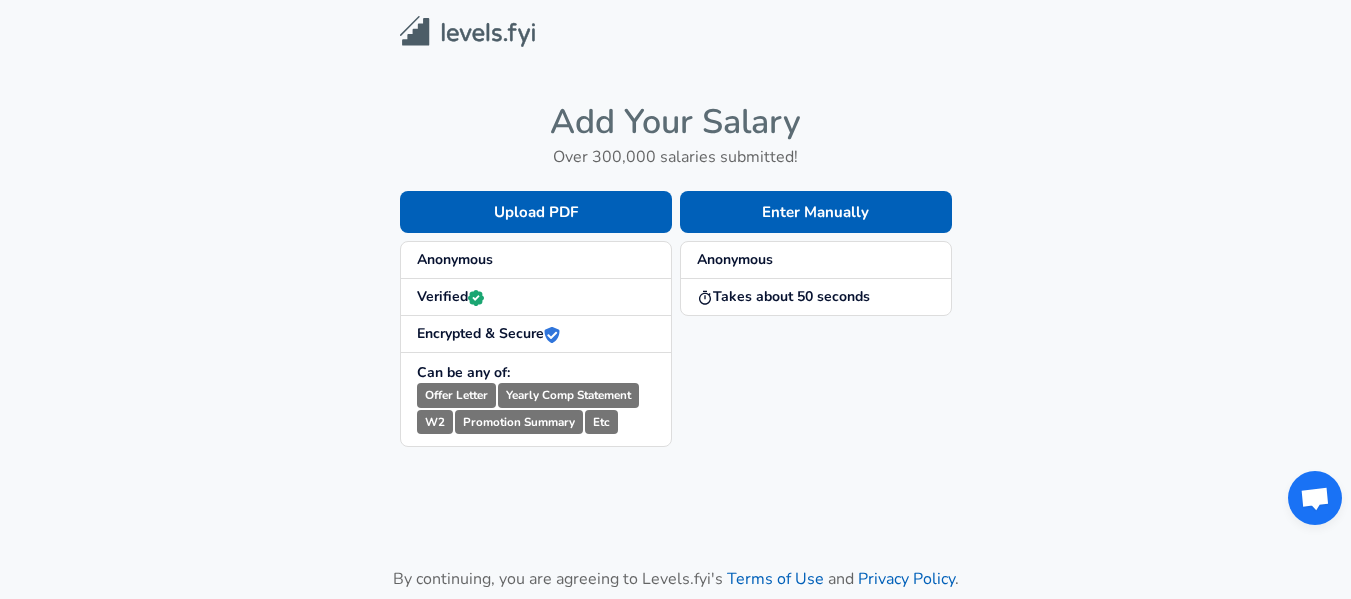 scroll, scrollTop: 0, scrollLeft: 0, axis: both 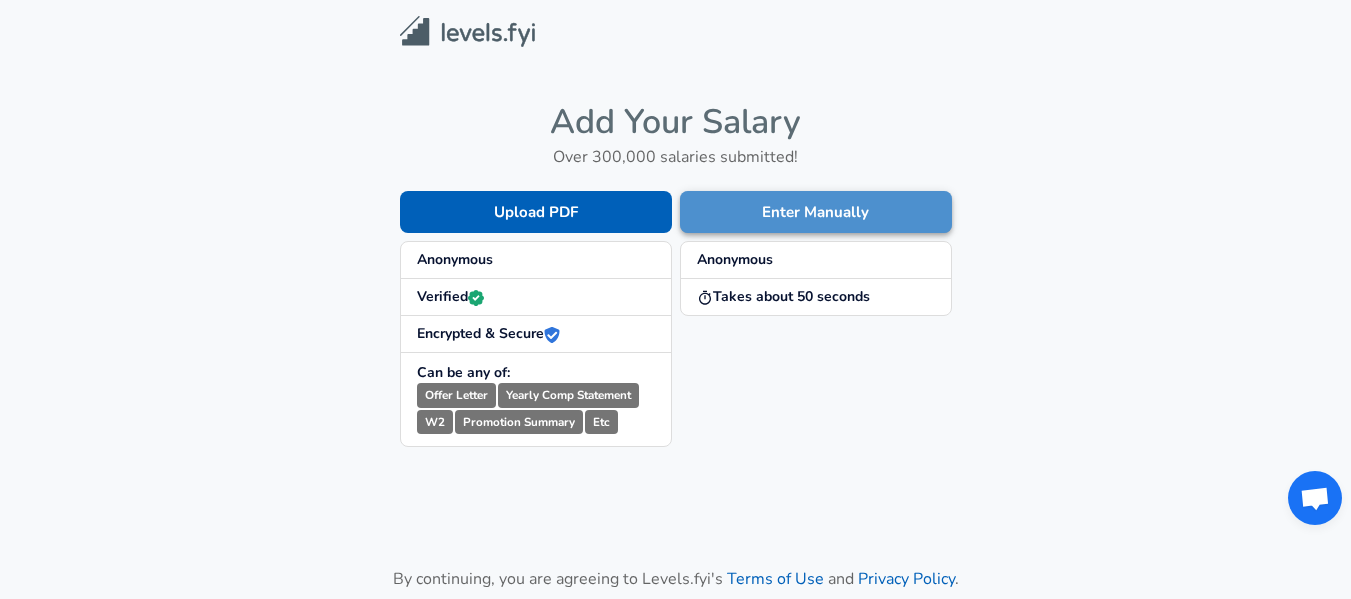 click on "Enter Manually" at bounding box center [816, 212] 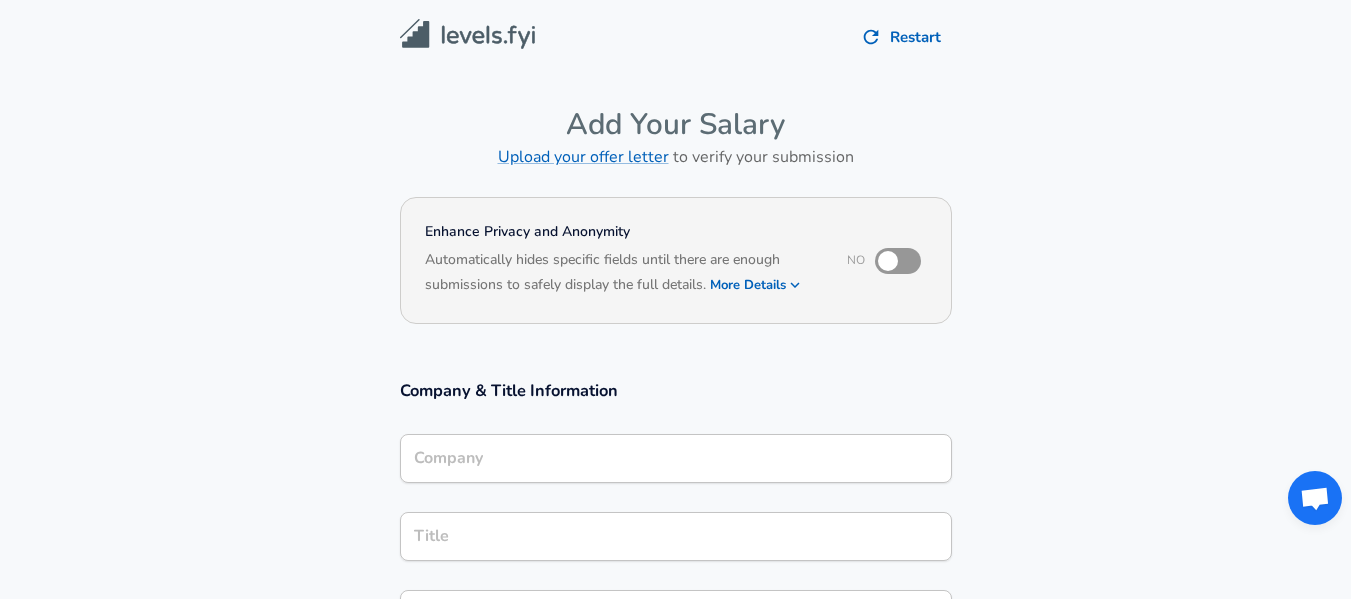 scroll, scrollTop: 200, scrollLeft: 0, axis: vertical 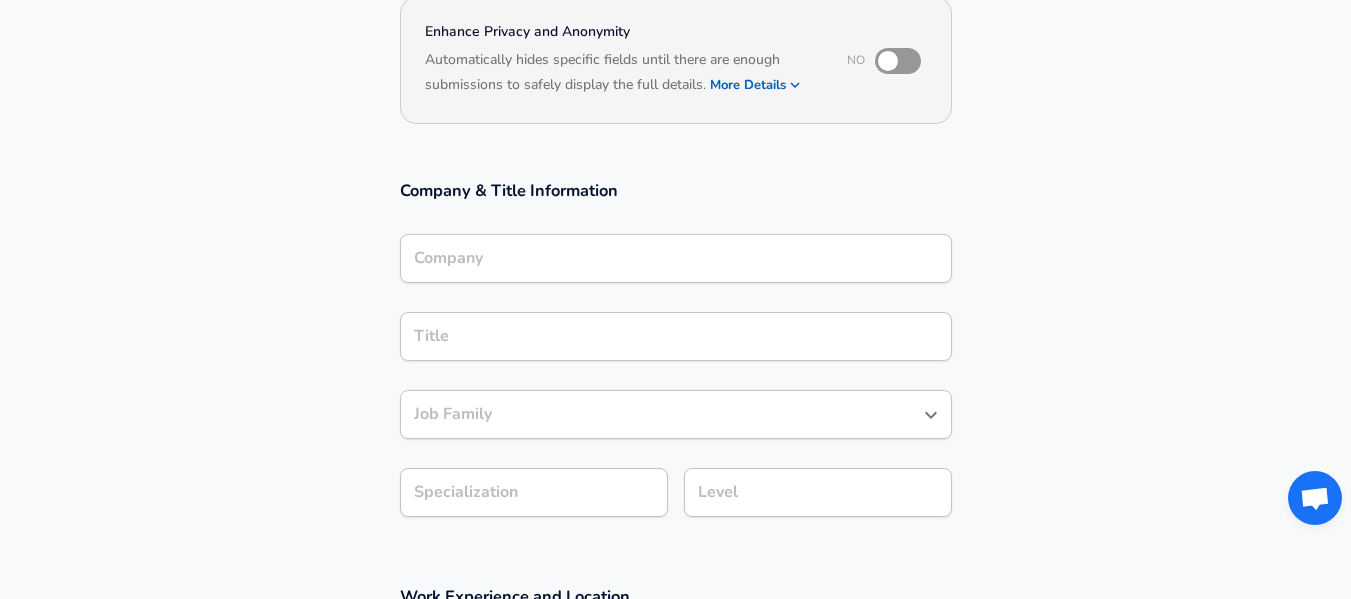 click on "Company Company" at bounding box center [676, 261] 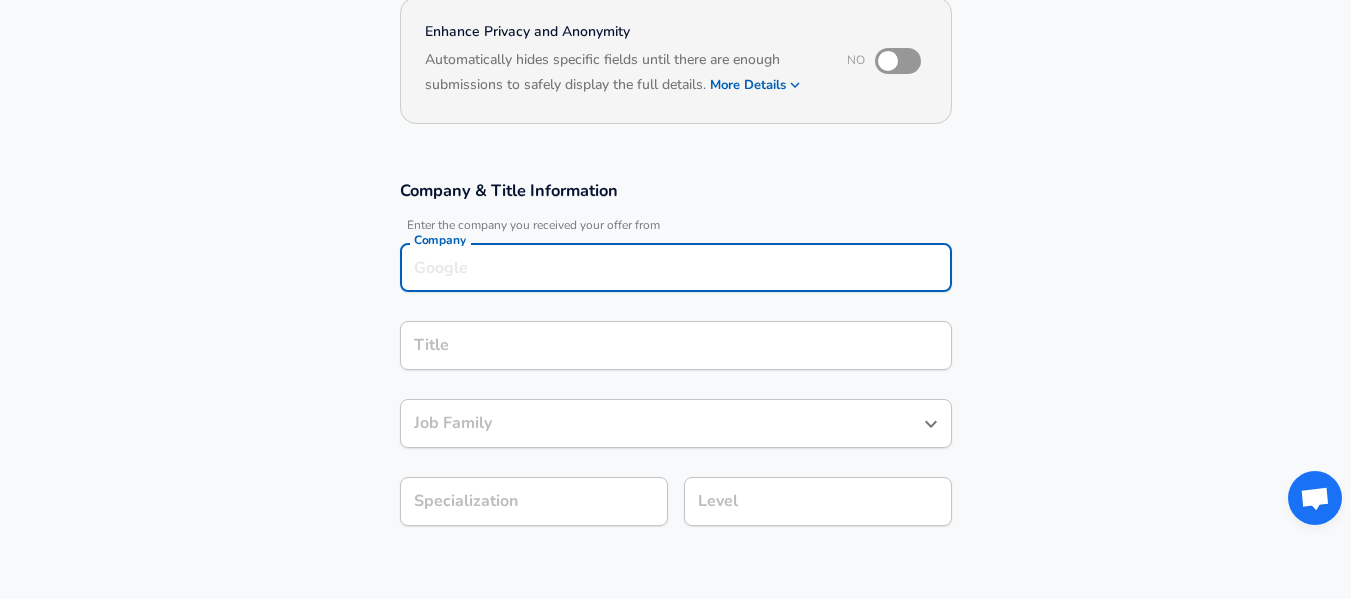 scroll, scrollTop: 220, scrollLeft: 0, axis: vertical 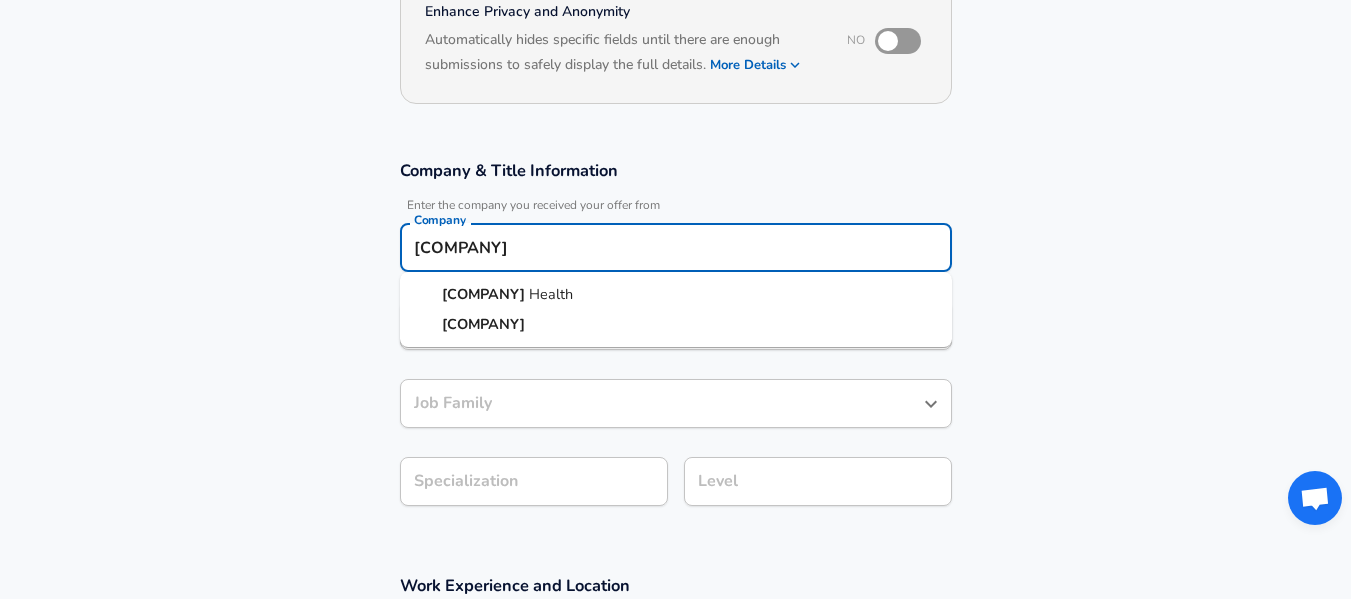click on "[COMPANY]    [COMPANY]" at bounding box center [676, 295] 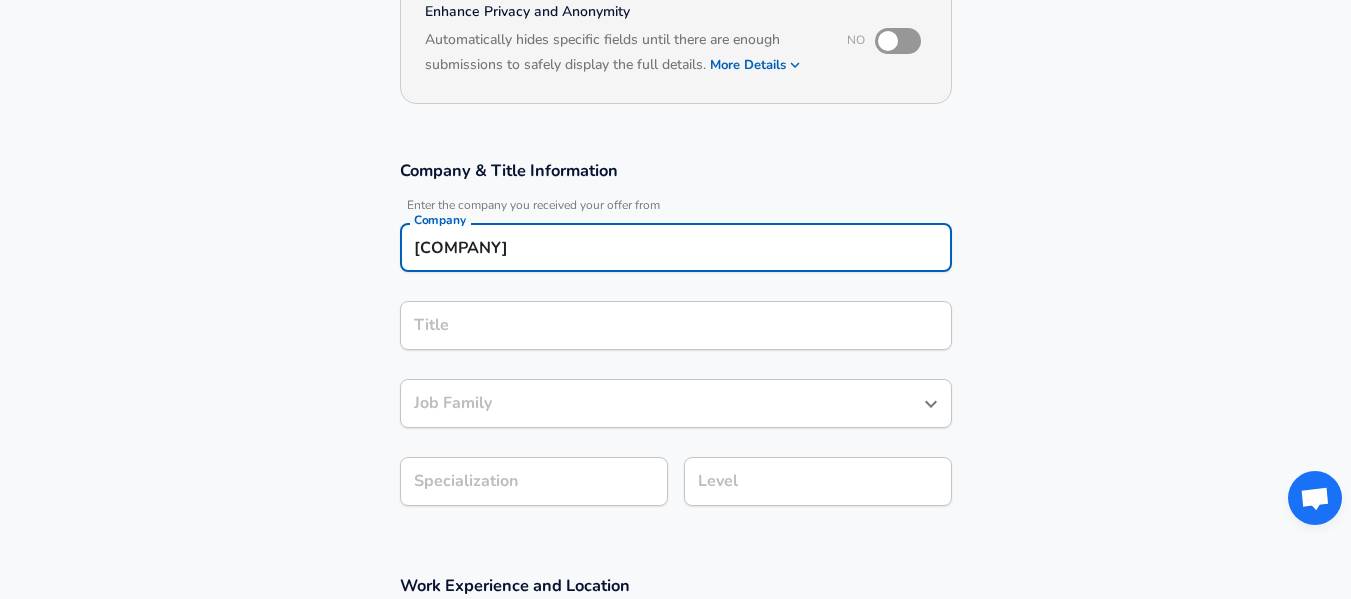 type on "[COMPANY]" 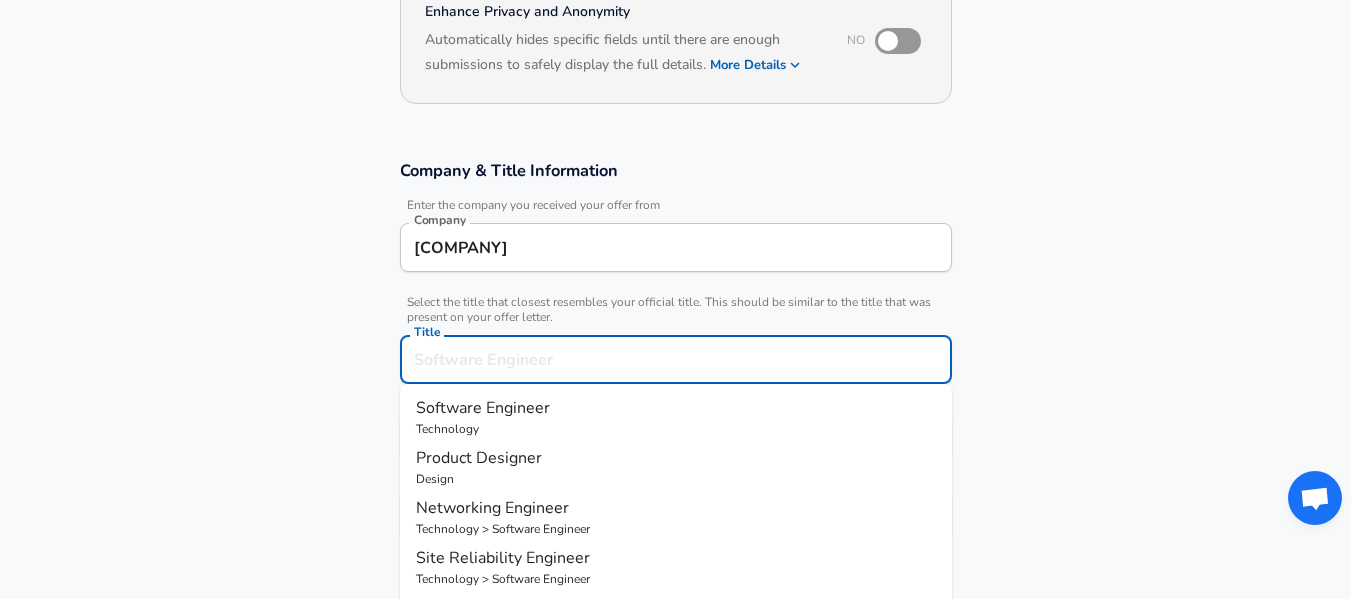 scroll, scrollTop: 260, scrollLeft: 0, axis: vertical 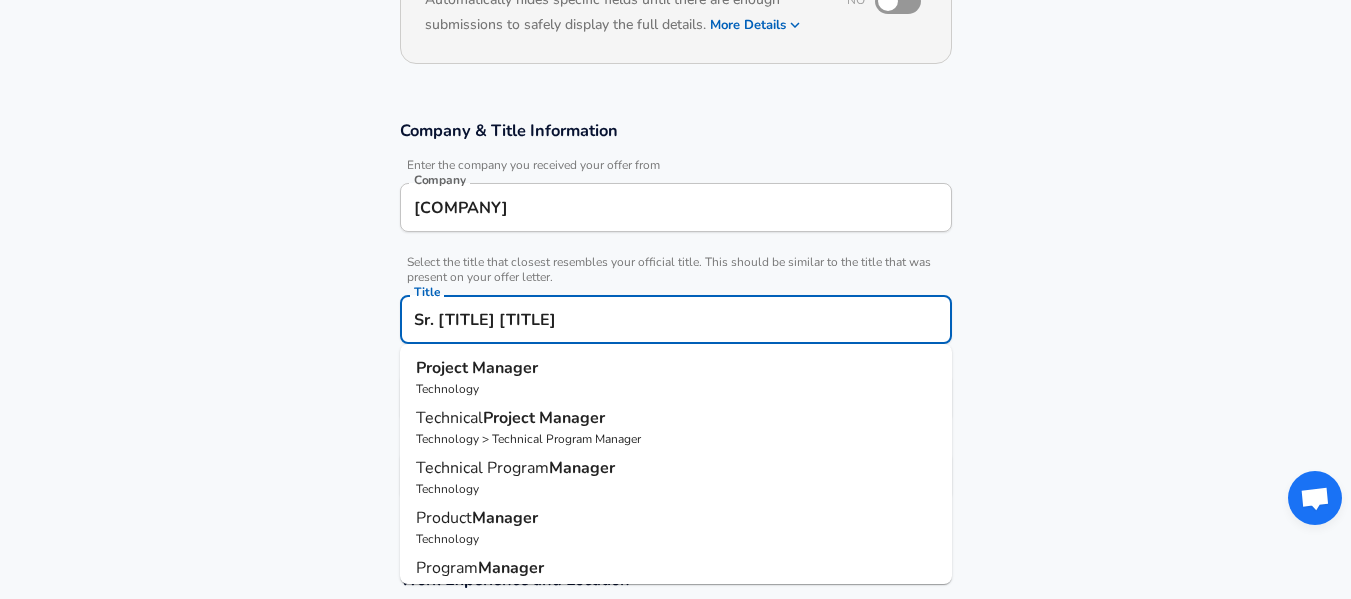 click on "Manager" at bounding box center [572, 418] 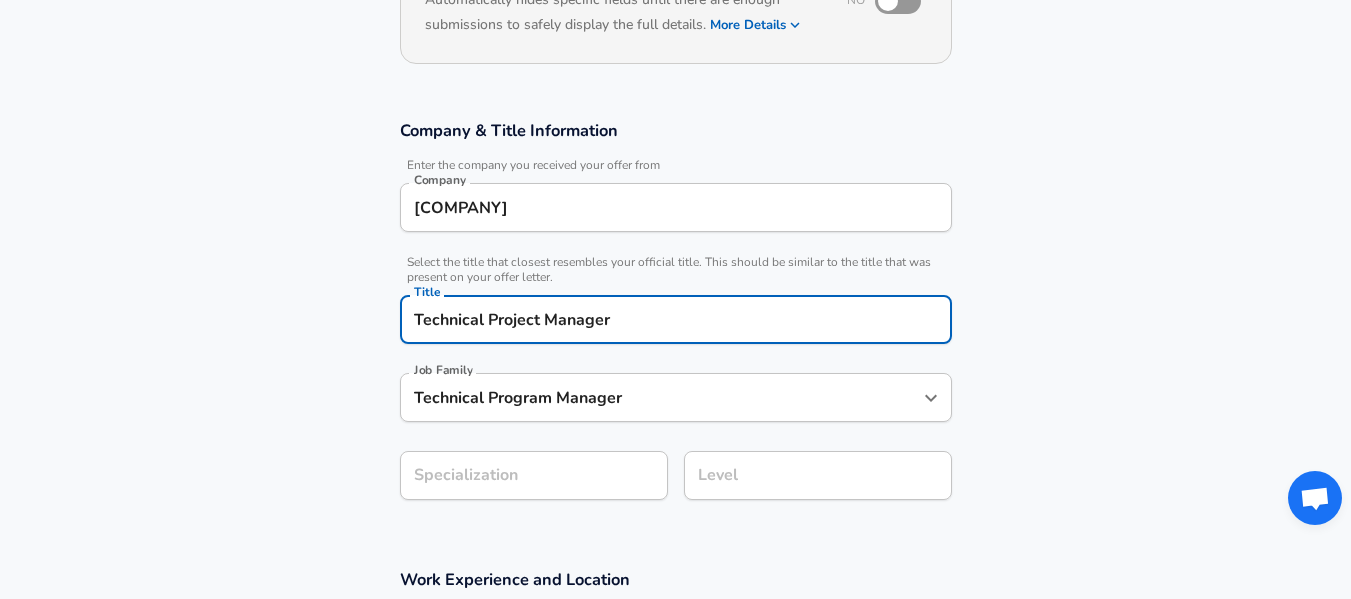 type on "Technical Project Manager" 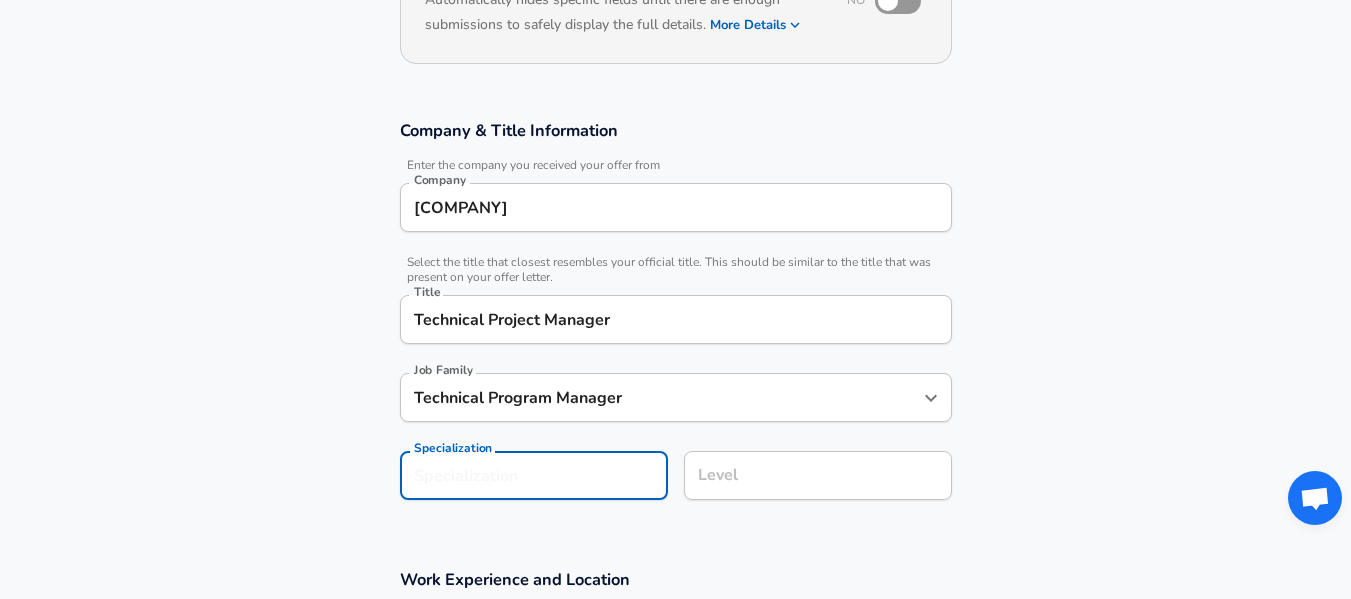 scroll, scrollTop: 320, scrollLeft: 0, axis: vertical 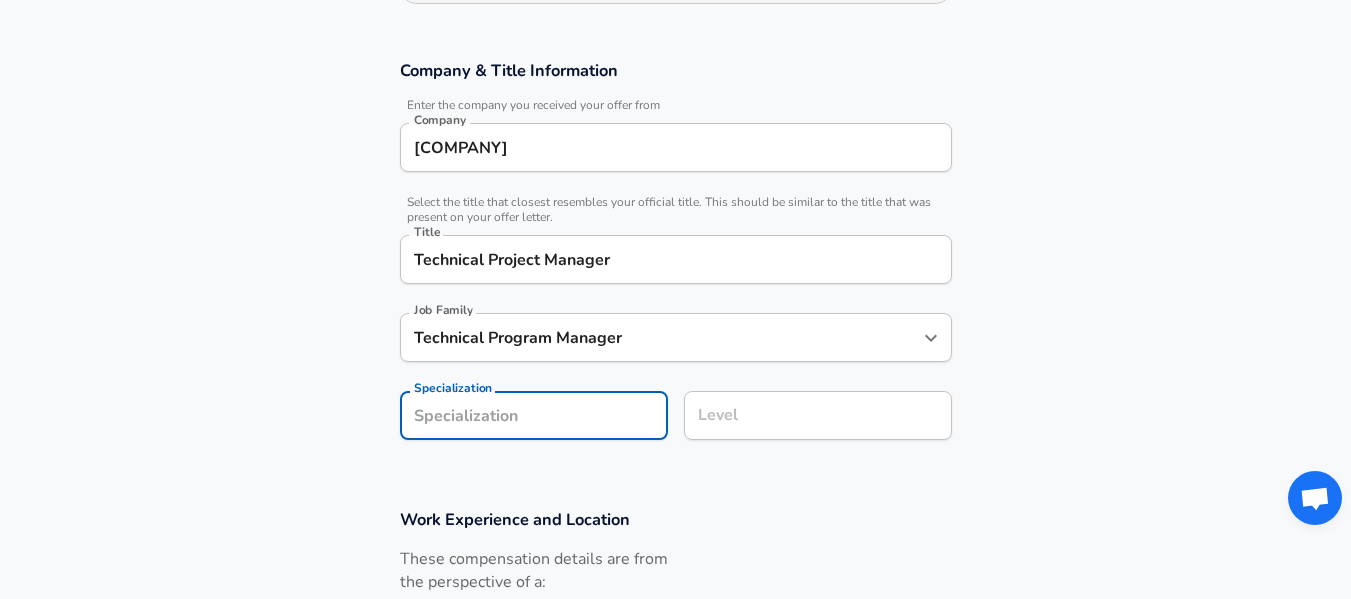 click on "Specialization" at bounding box center (534, 415) 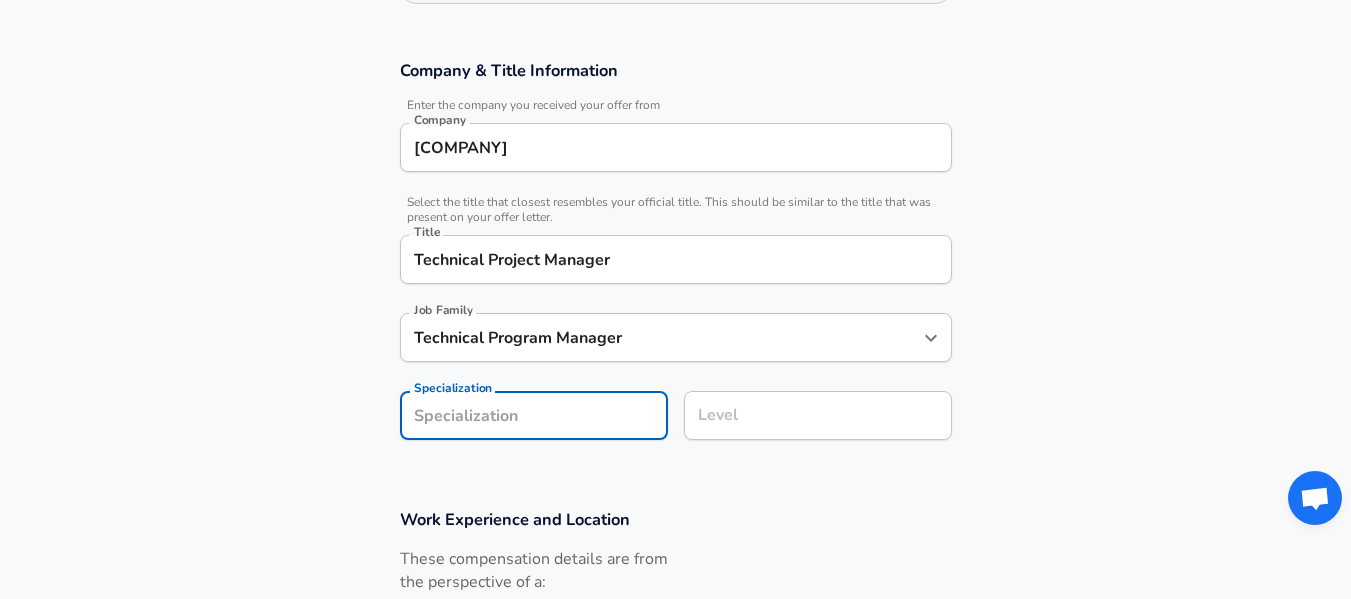 click on "Level Level" at bounding box center (818, 418) 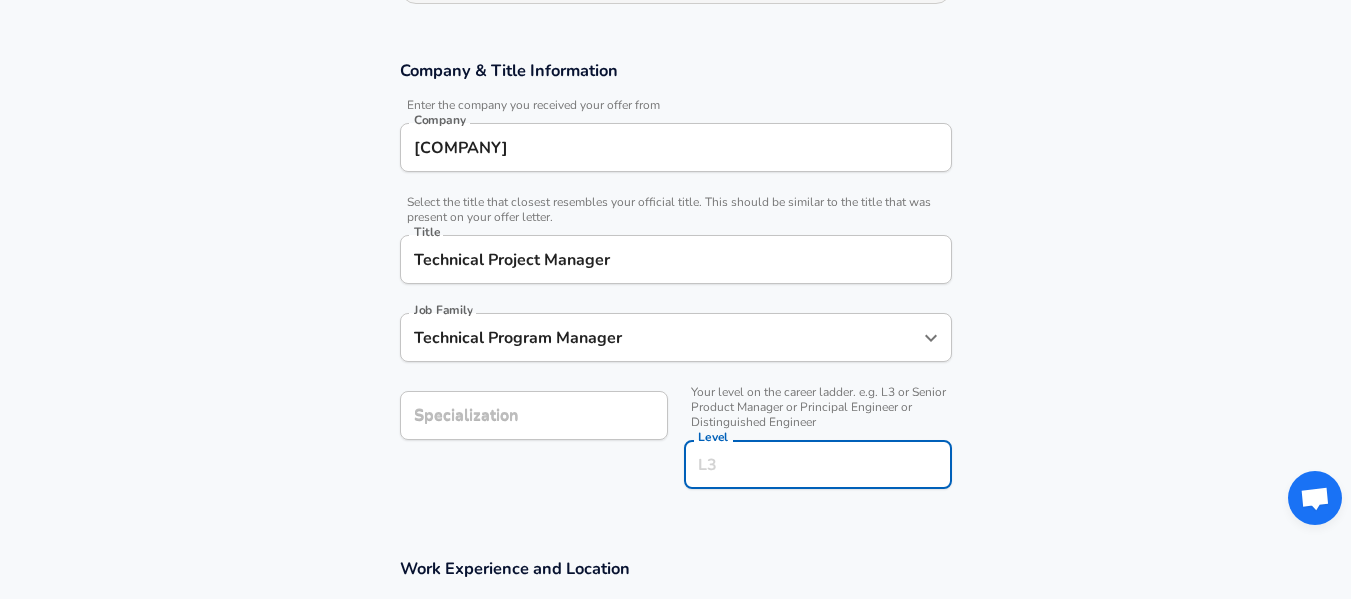 scroll, scrollTop: 360, scrollLeft: 0, axis: vertical 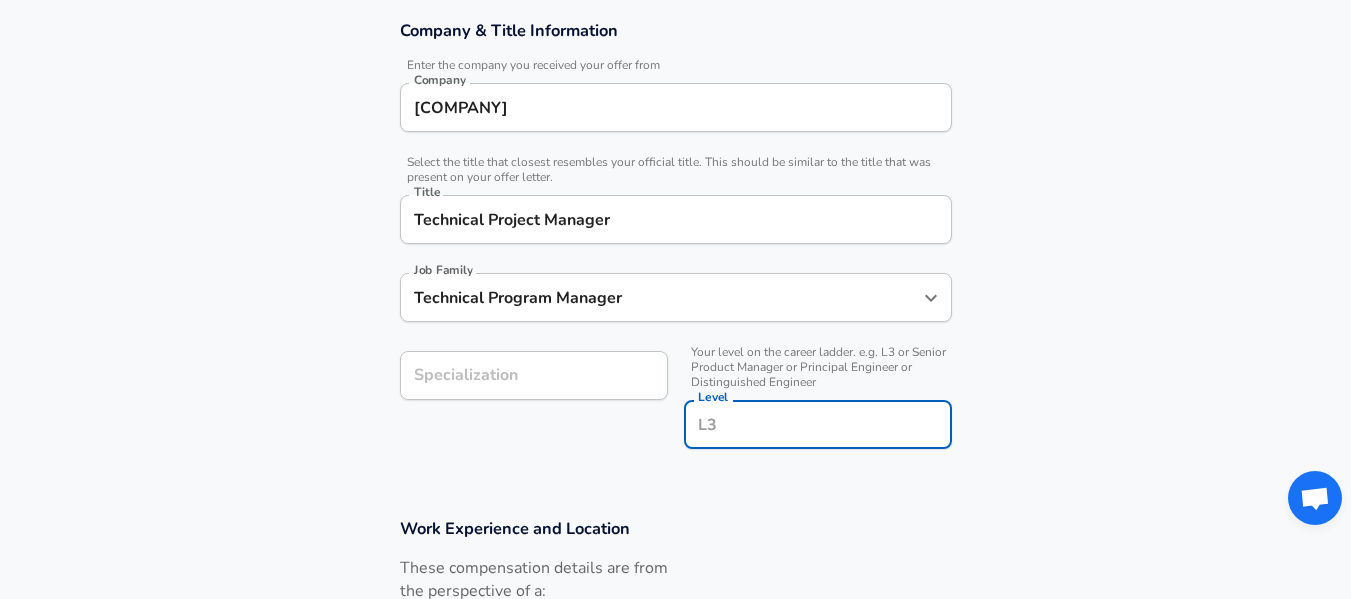 click on "Company & Title Information Enter the company you received your offer from Company [COMPANY] Company Select the title that closest resembles your official title. This should be similar to the title that was present on your offer letter. Title [TITLE] Title Job Family [TITLE] Job Family Specialization Specialization Your level on the career ladder. e.g. L3 or Senior Product Manager or Principal Engineer or Distinguished Engineer Level Level" at bounding box center [675, 245] 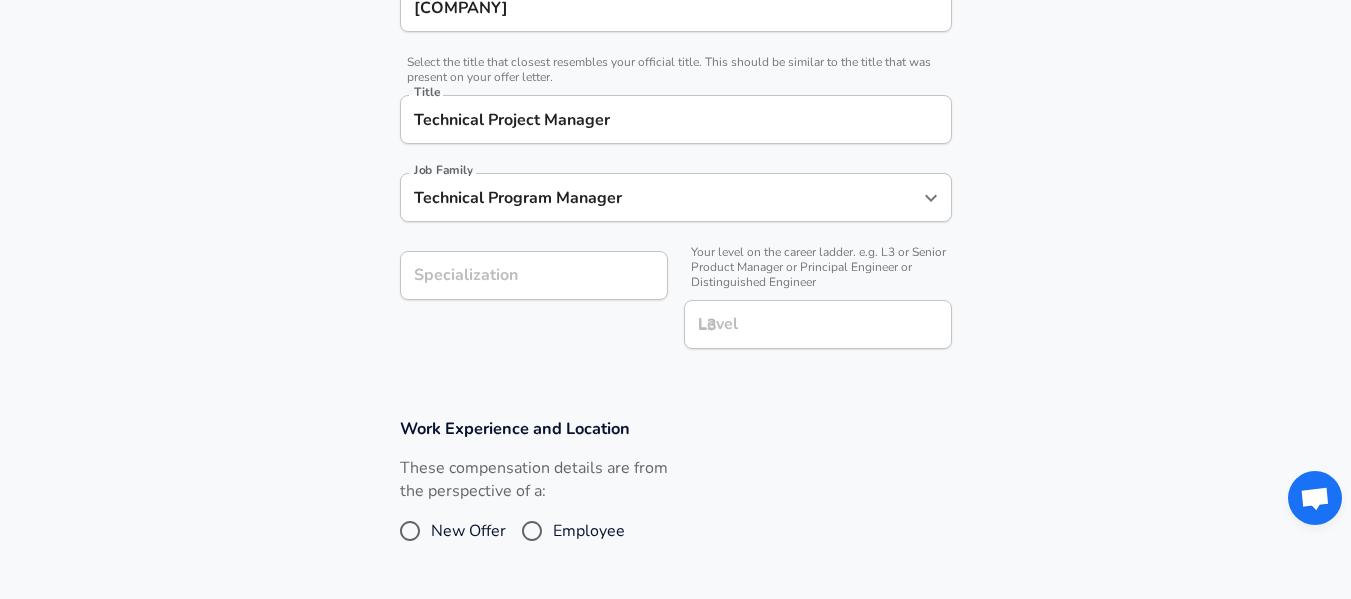 scroll, scrollTop: 560, scrollLeft: 0, axis: vertical 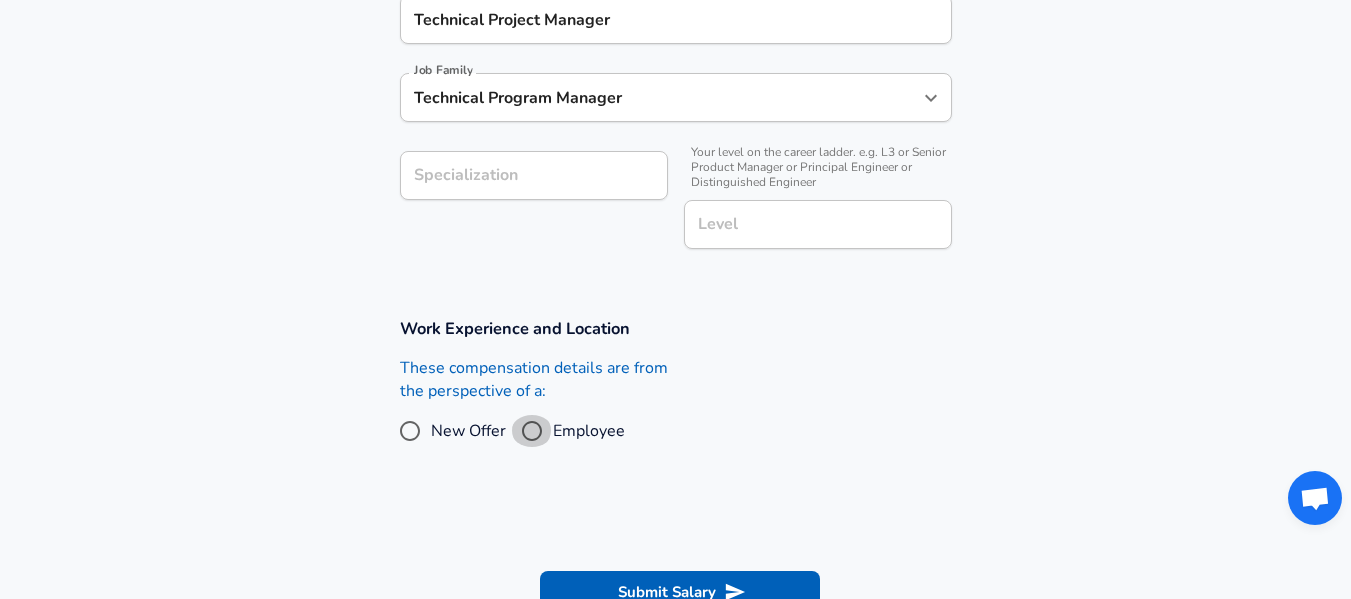 click on "Employee" at bounding box center [532, 431] 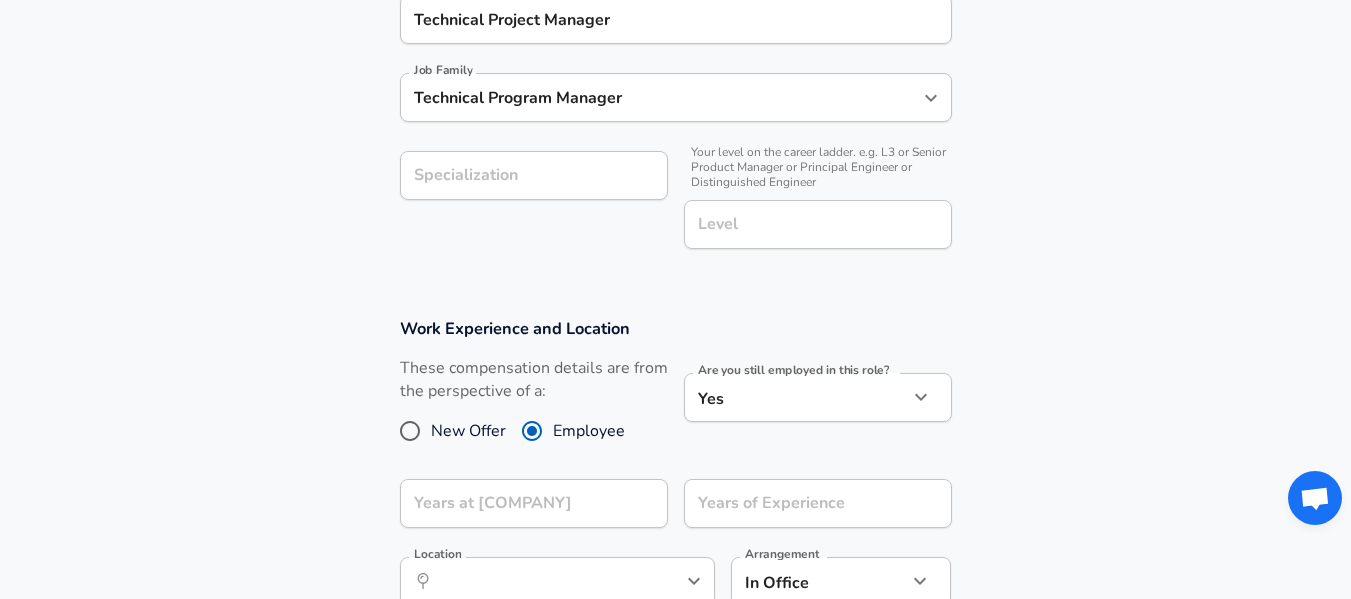 click on "Yes yes Are you still employed in this role?" at bounding box center (818, 397) 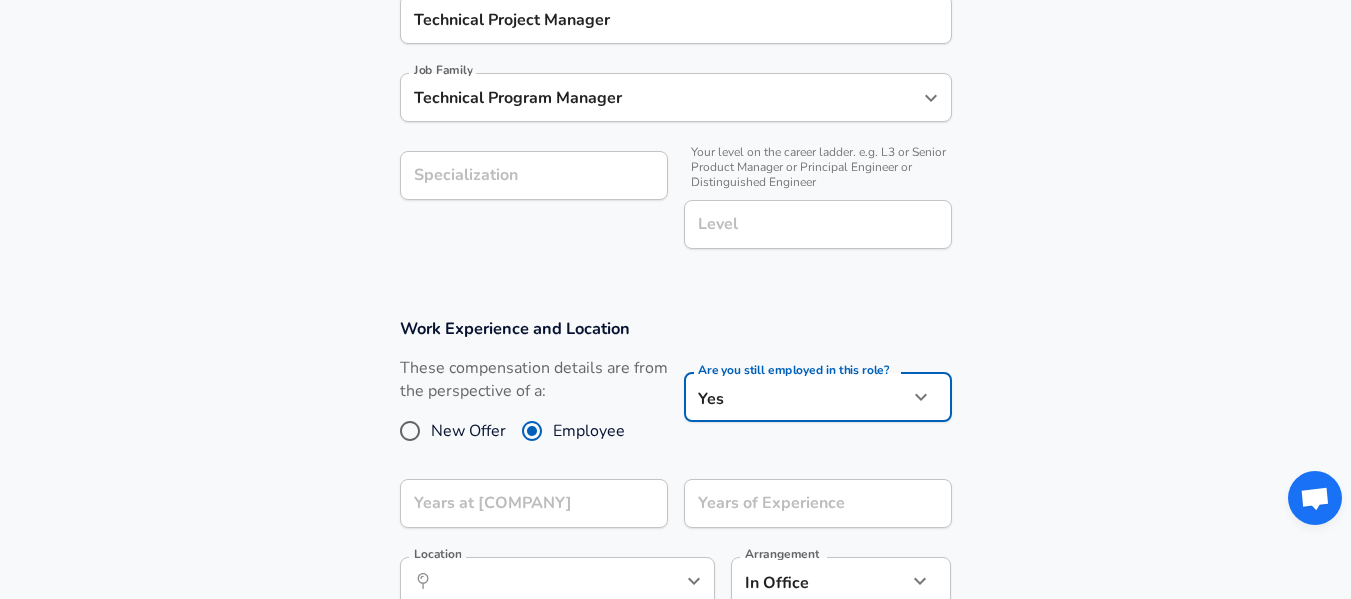 click 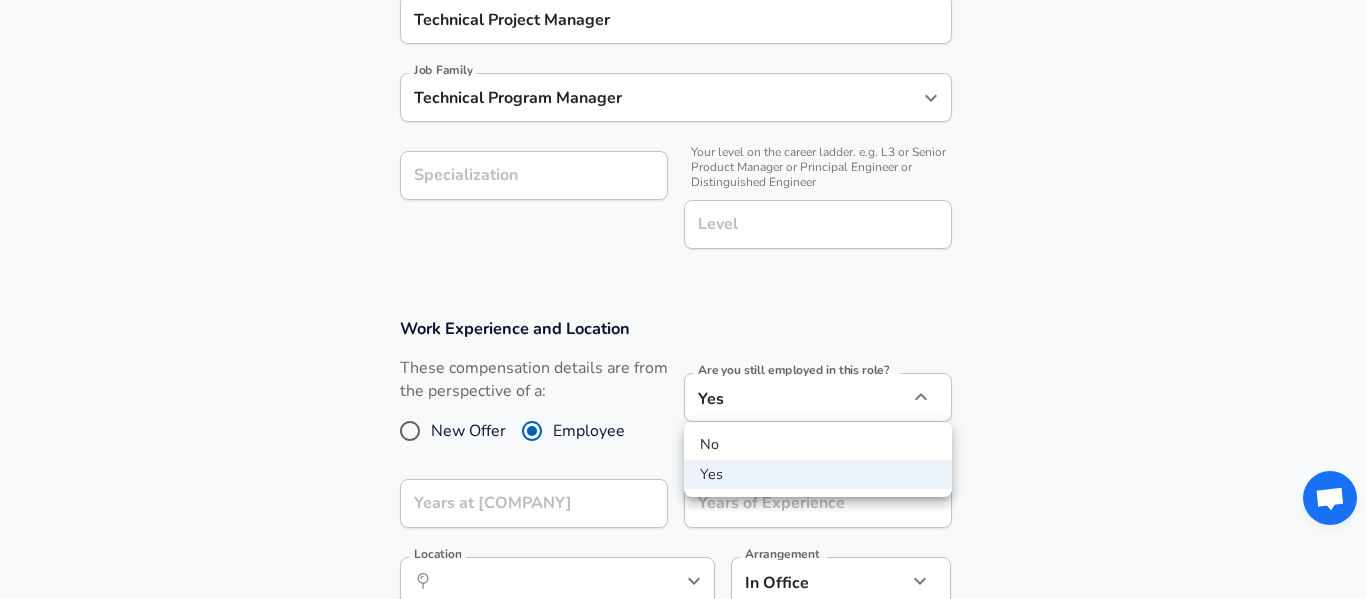 click on "No" at bounding box center (818, 445) 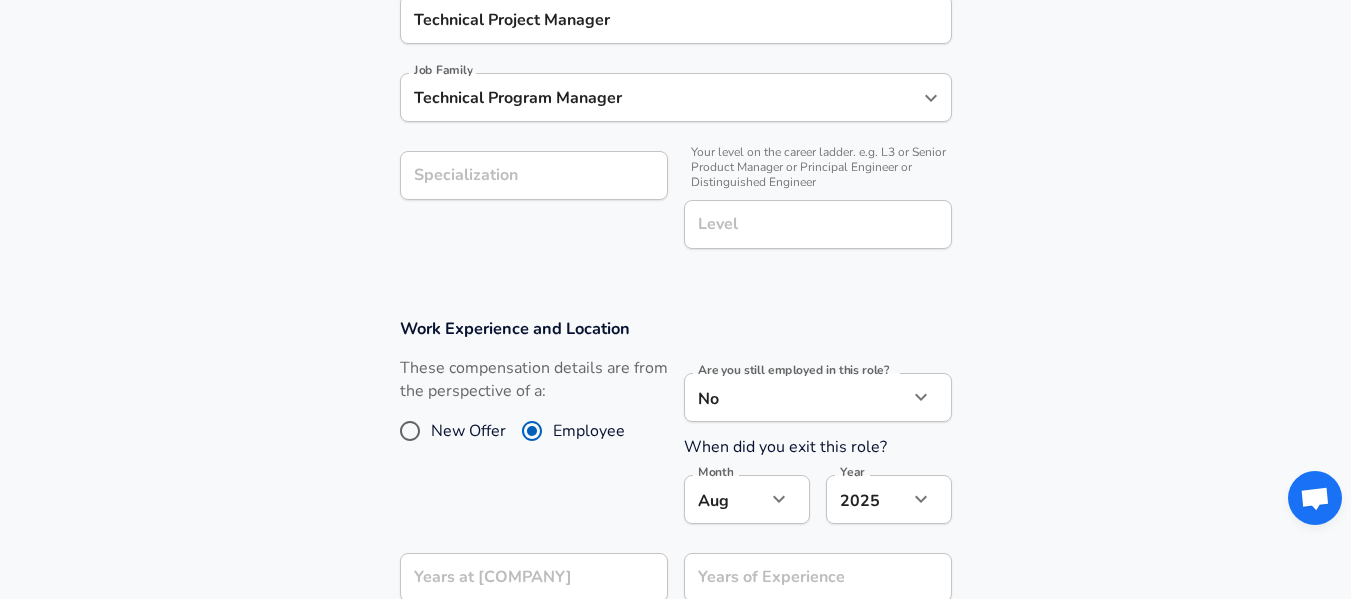 scroll, scrollTop: 760, scrollLeft: 0, axis: vertical 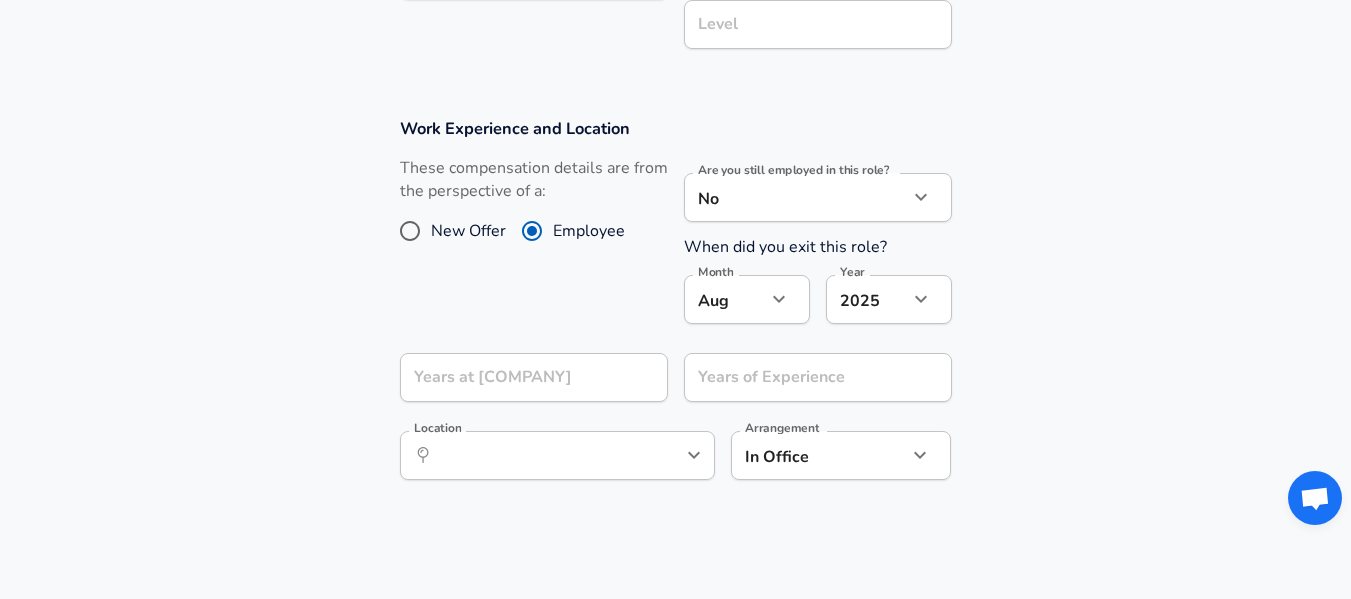 click 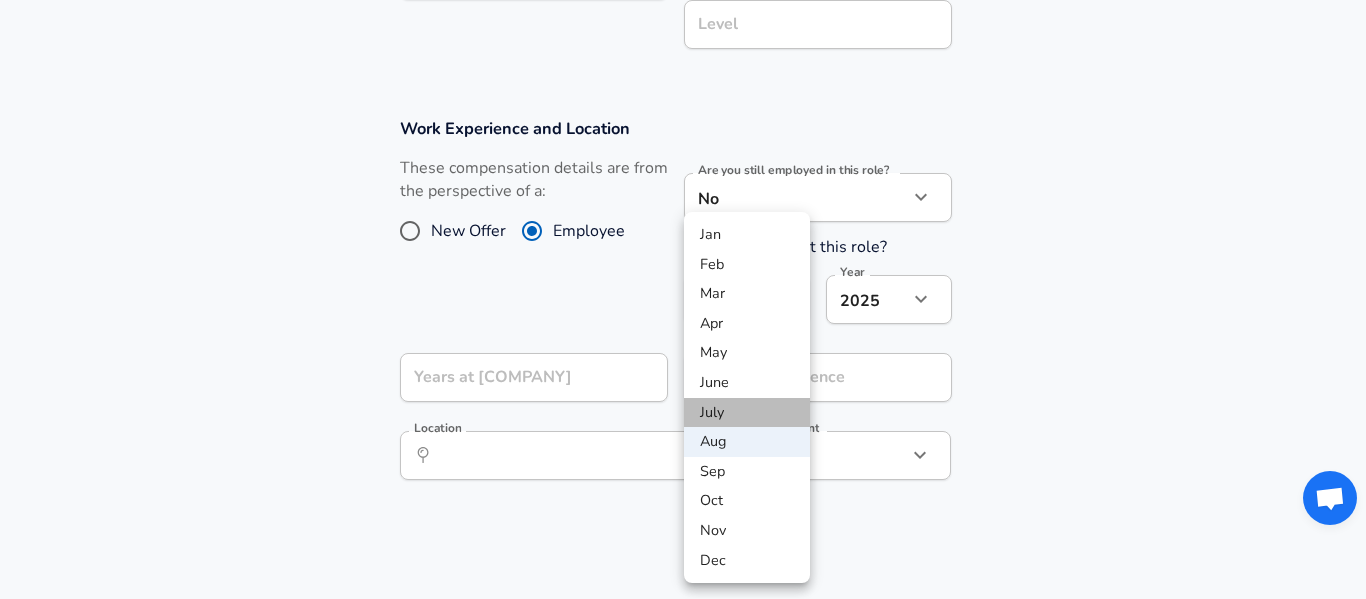 click on "July" at bounding box center (747, 413) 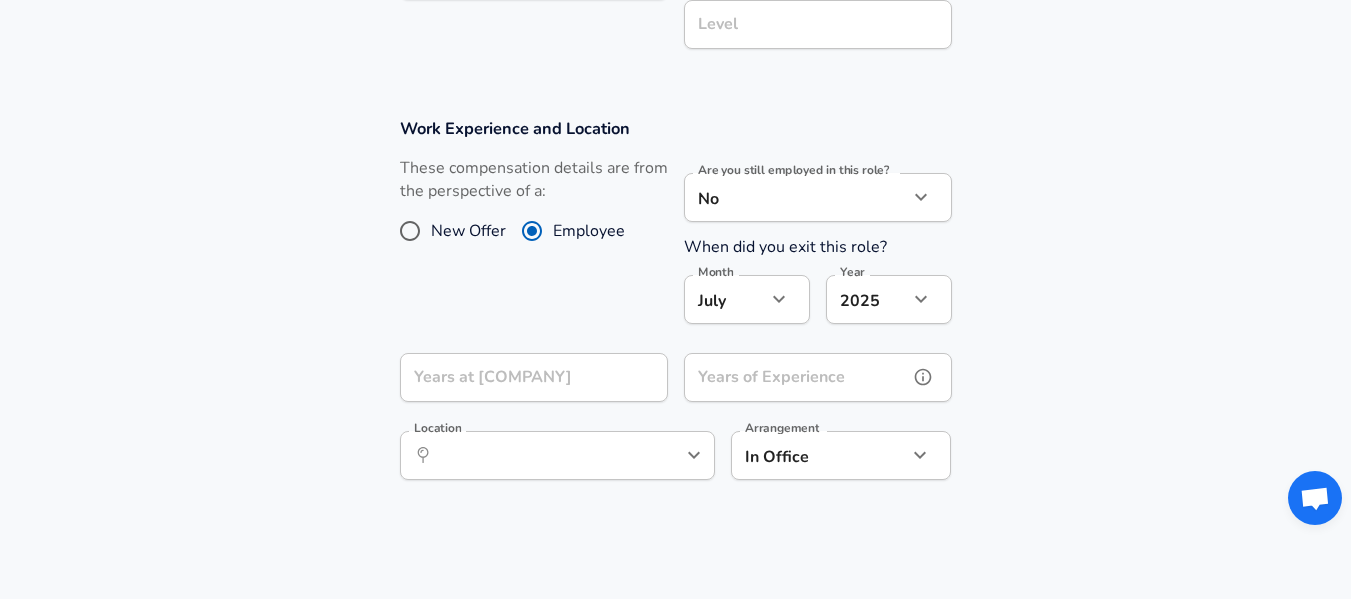 click on "Years of Experience" at bounding box center (796, 377) 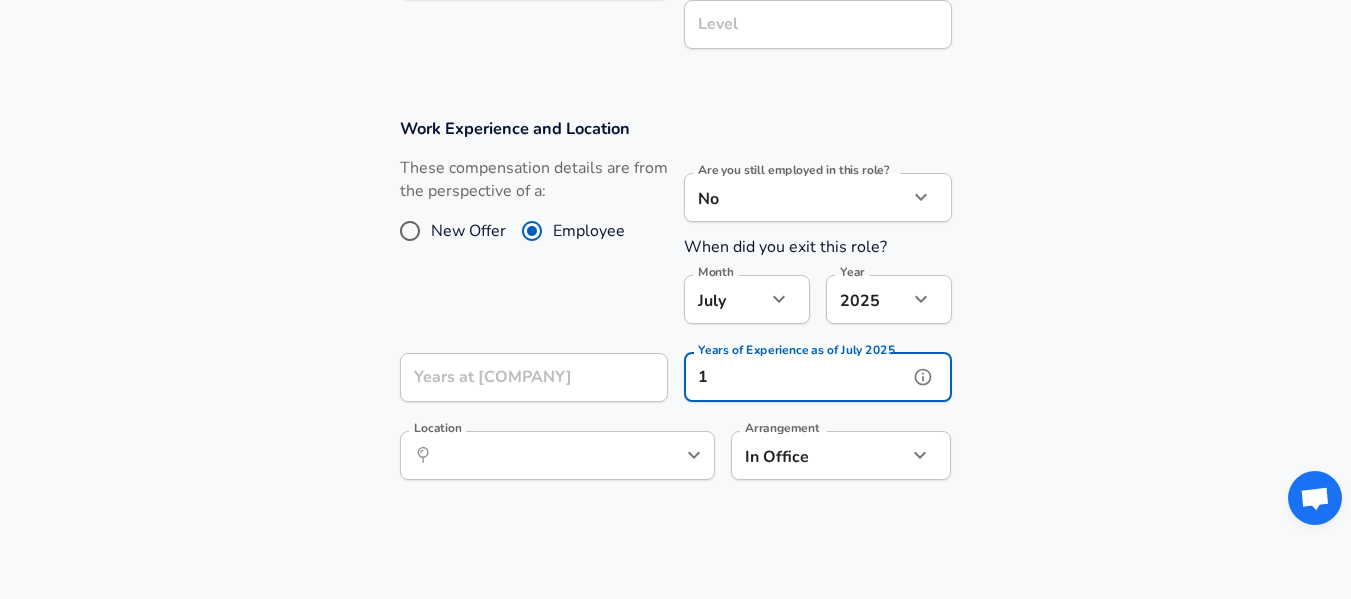 click 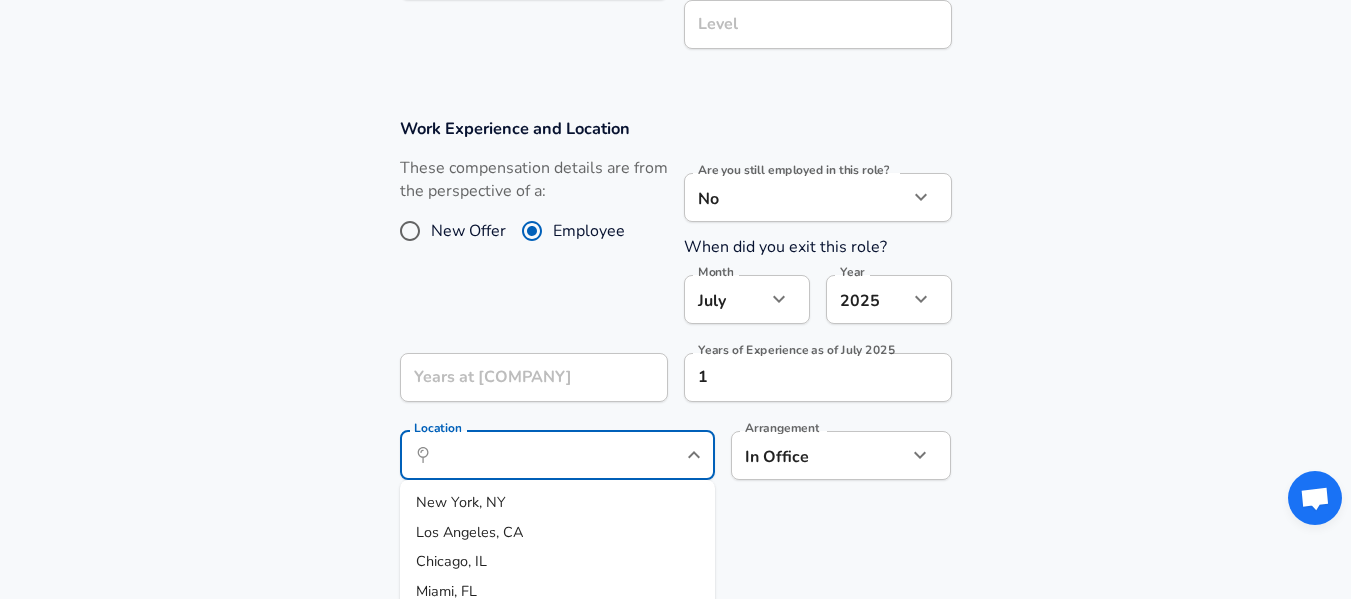 click on "Work Experience and Location These compensation details are from the perspective of a: New Offer Employee Are you still employed in this role? No no Are you still employed in this role? When did you exit this role? Month July 7 Month Year 2025 2025 Year Years at [COMPANY] Years at [COMPANY] Years of Experience as of July [YEAR] 1 Years of Experience as of July [YEAR] Location ​ Location [CITY], [STATE] [CITY], [STATE] [CITY], [STATE] [CITY], [STATE] [CITY], [STATE] [CITY], [STATE] [CITY], [STATE] [CITY], [STATE] [CITY], [STATE] [CITY], [STATE] Arrangement In Office office Arrangement" at bounding box center (675, 309) 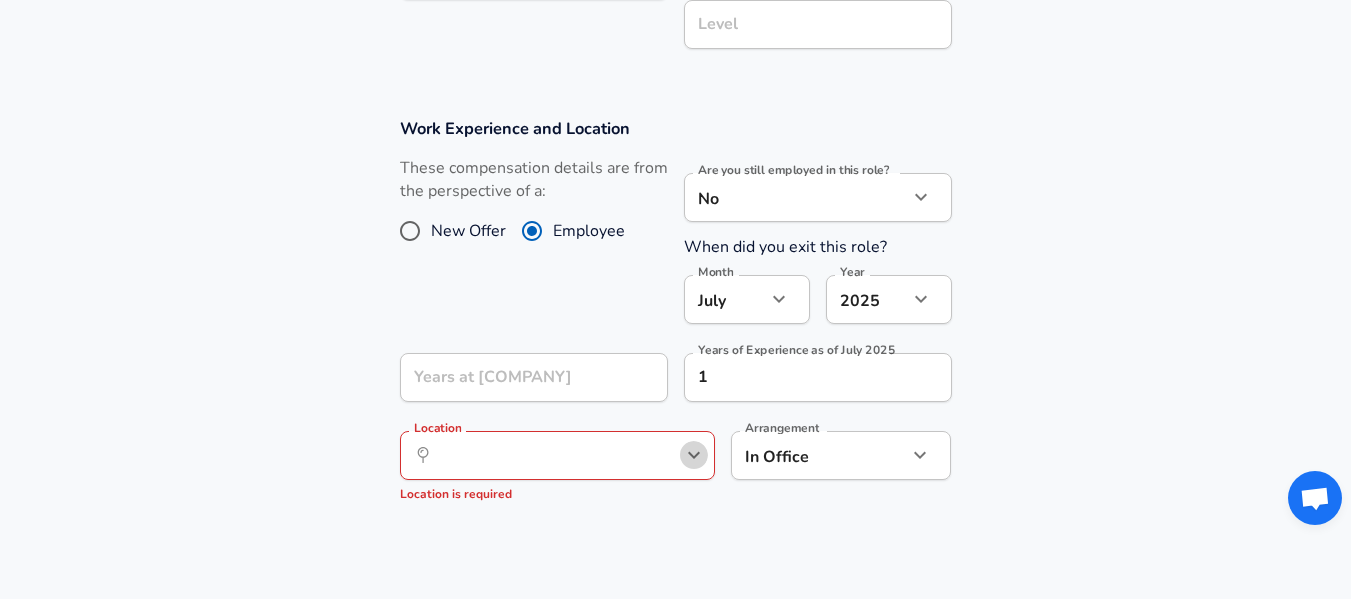 click 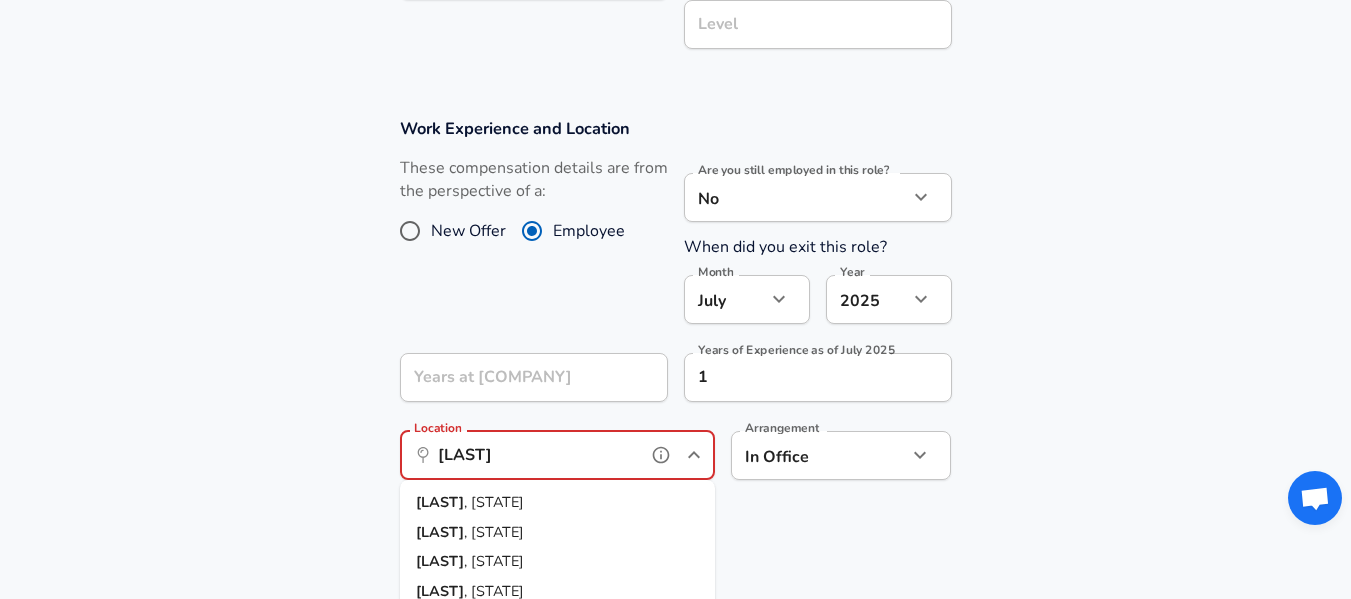 click on ", [STATE]" at bounding box center [494, 532] 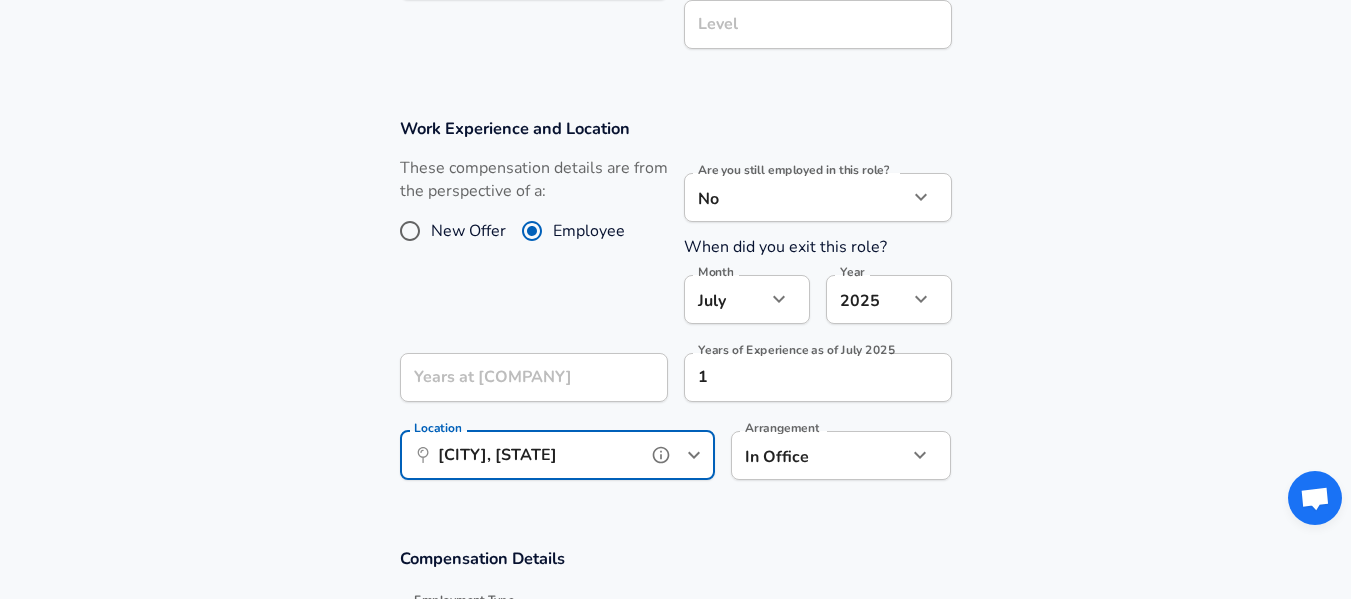 scroll, scrollTop: 960, scrollLeft: 0, axis: vertical 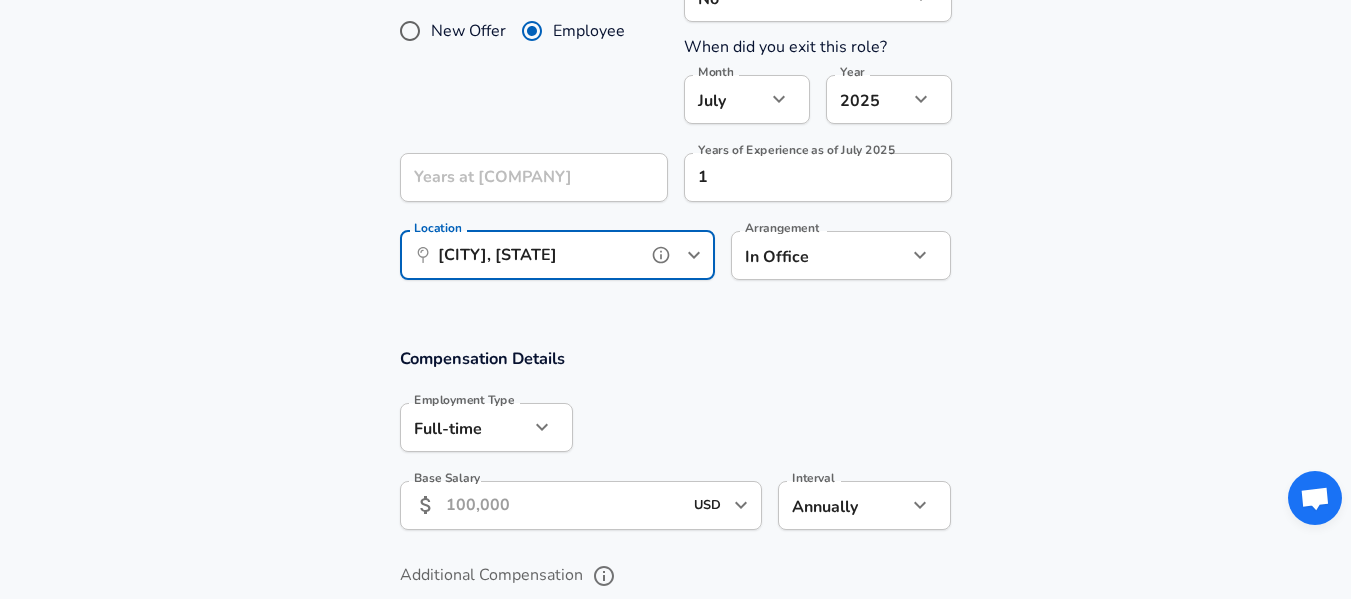 type on "[CITY], [STATE]" 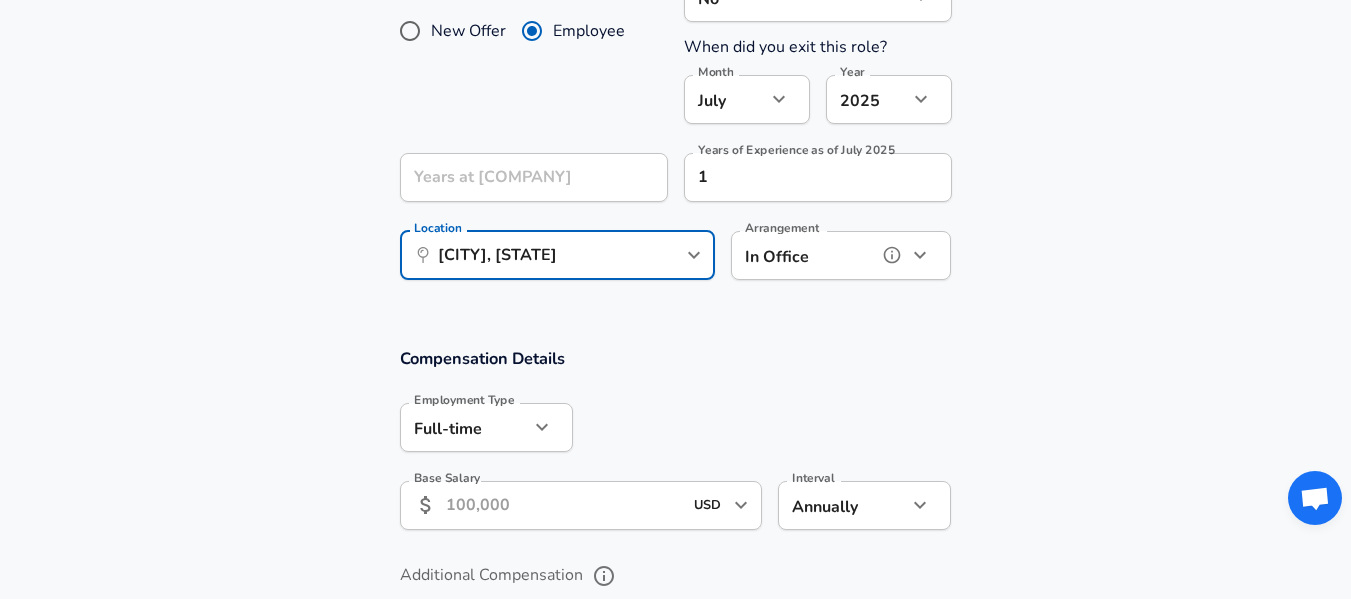 click 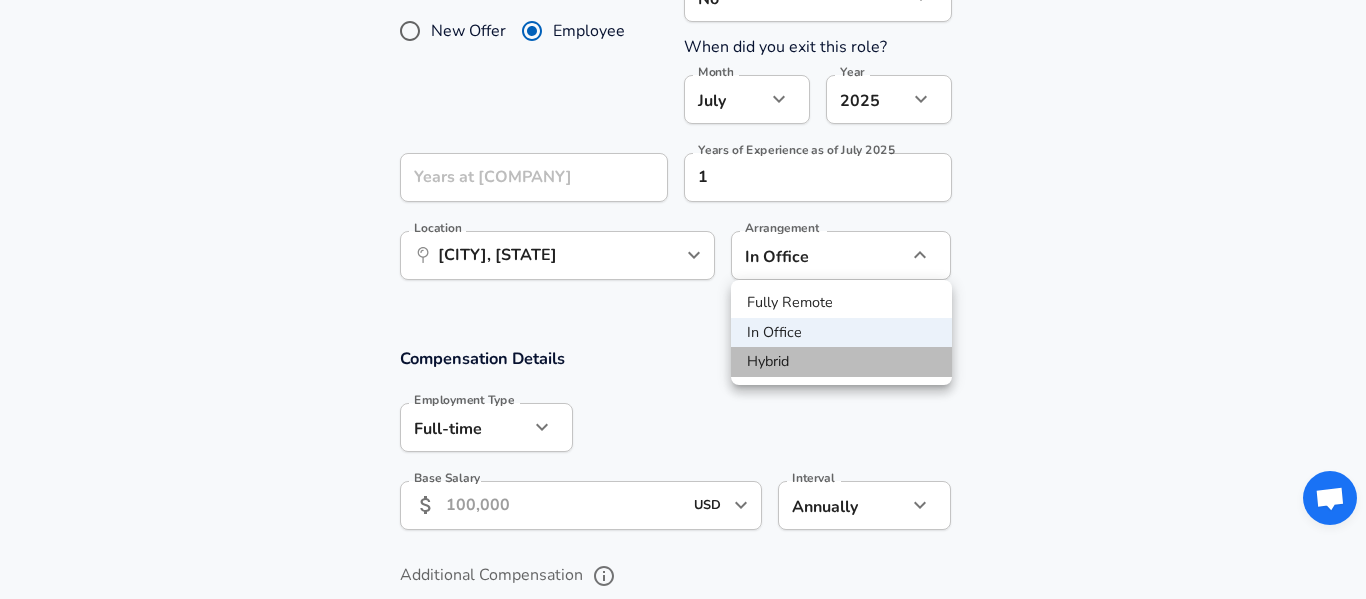 click on "Hybrid" at bounding box center (841, 362) 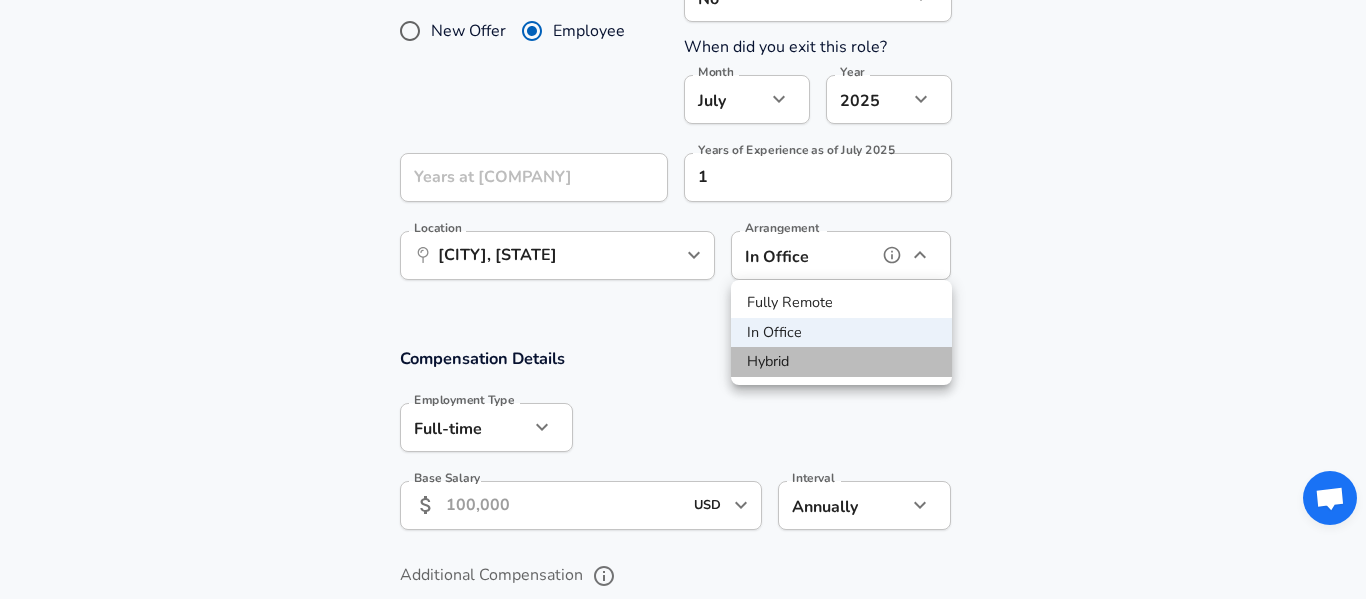 type on "hybrid" 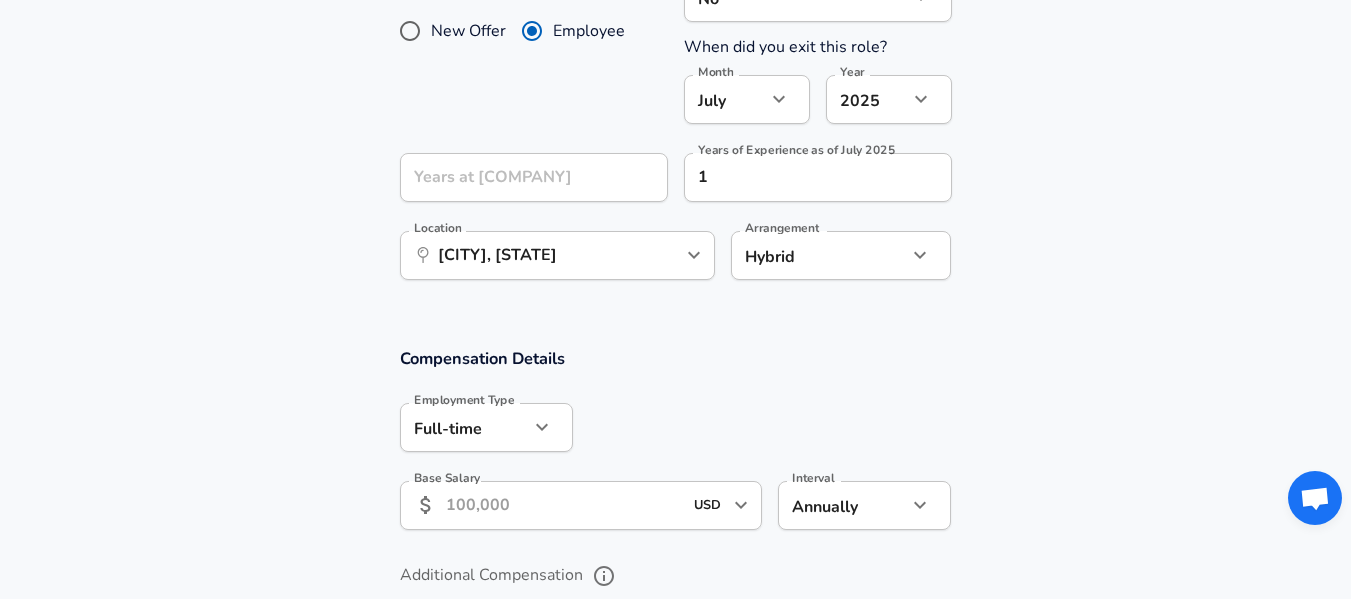 click on "Base Salary" at bounding box center (564, 505) 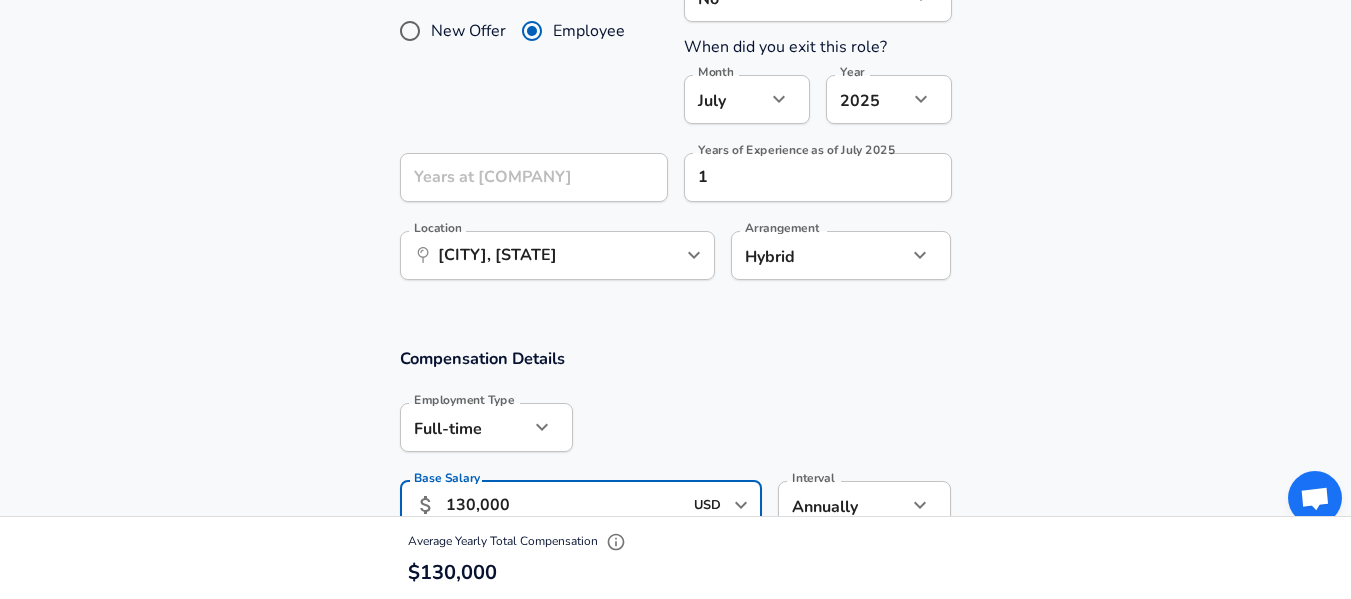 type on "130,000" 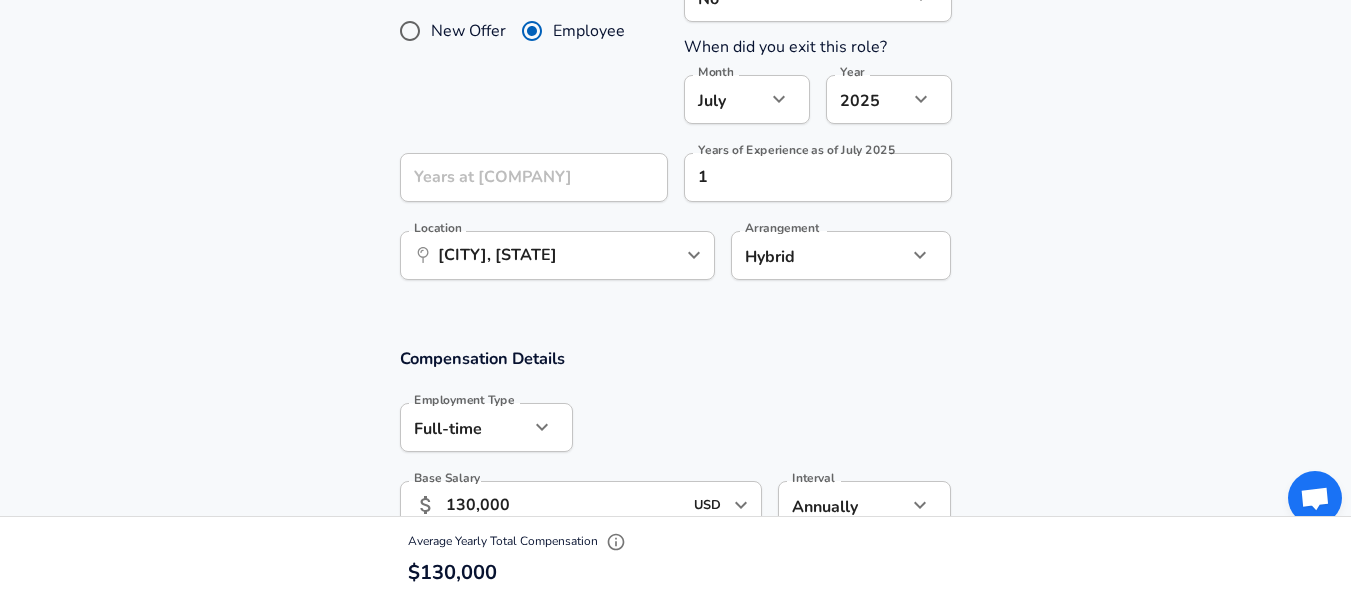 click on "Compensation Details Employment Type Full-time full_time Employment Type Base Salary ​ [NUMBER] [CURRENCY] ​ Base Salary Interval Annually yearly Interval" at bounding box center (676, 445) 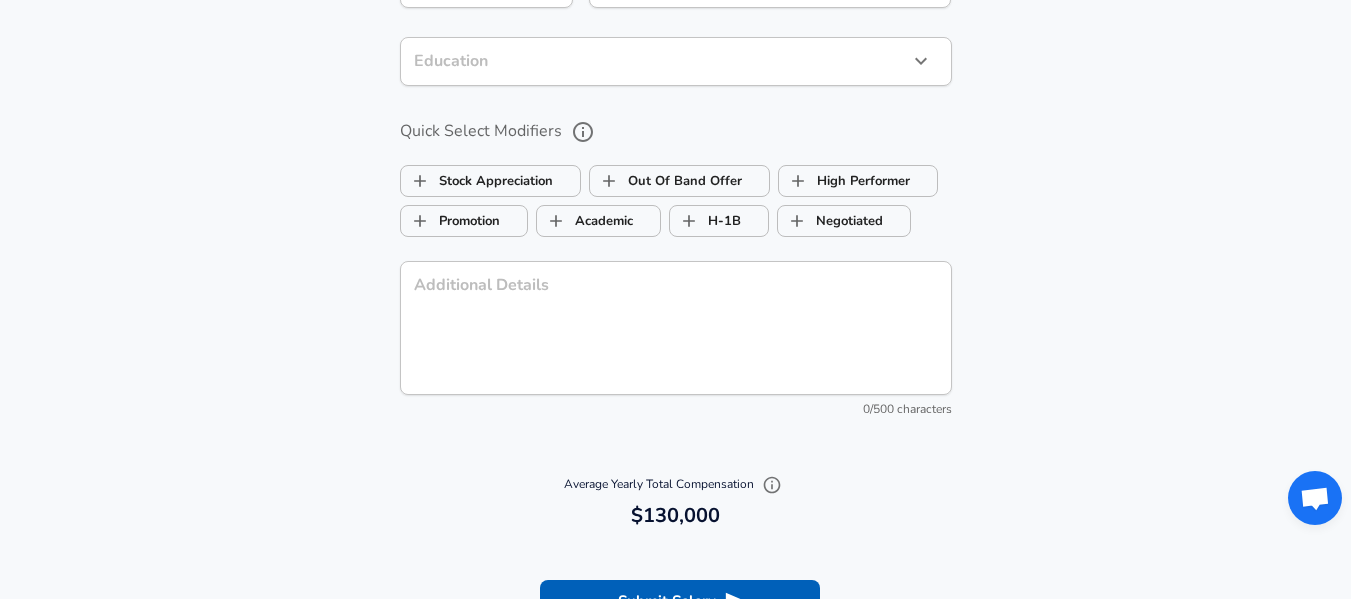 scroll, scrollTop: 1960, scrollLeft: 0, axis: vertical 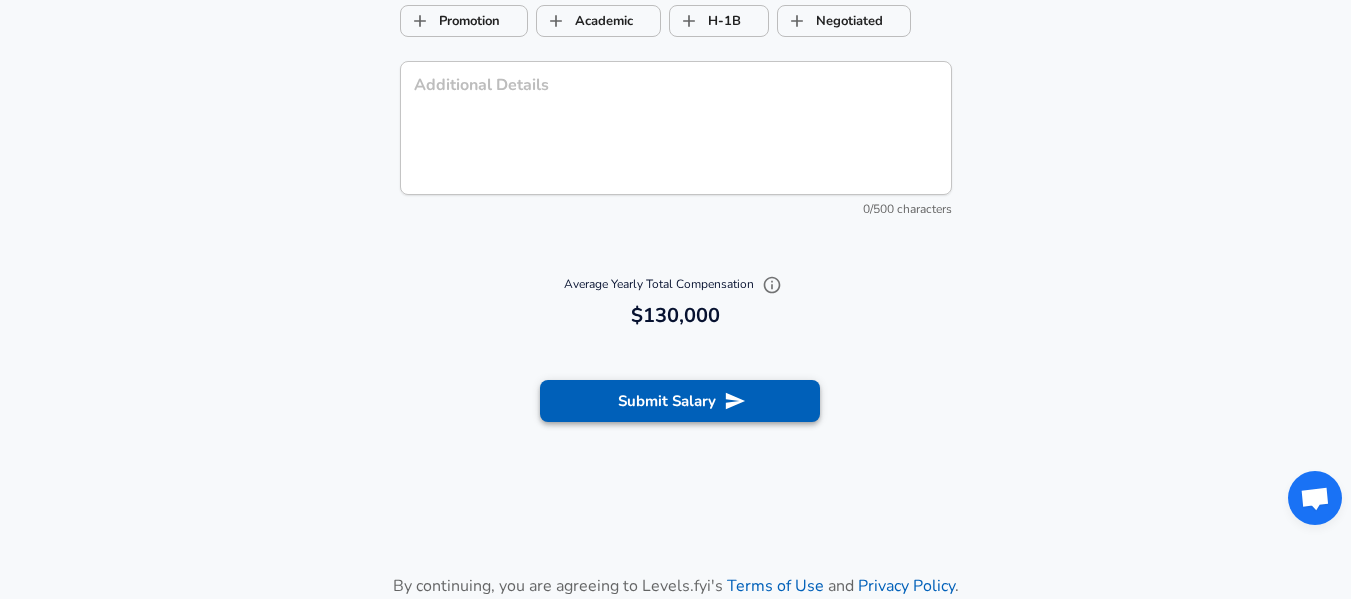 click on "Submit Salary" at bounding box center [680, 401] 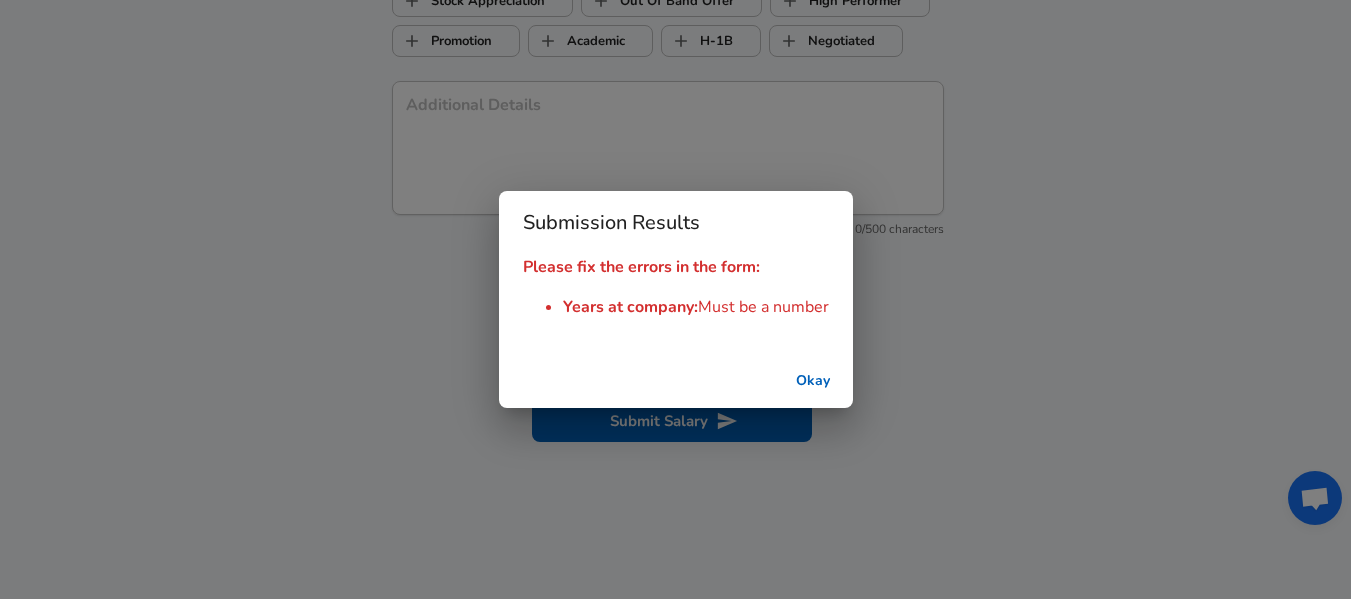 scroll, scrollTop: 1980, scrollLeft: 0, axis: vertical 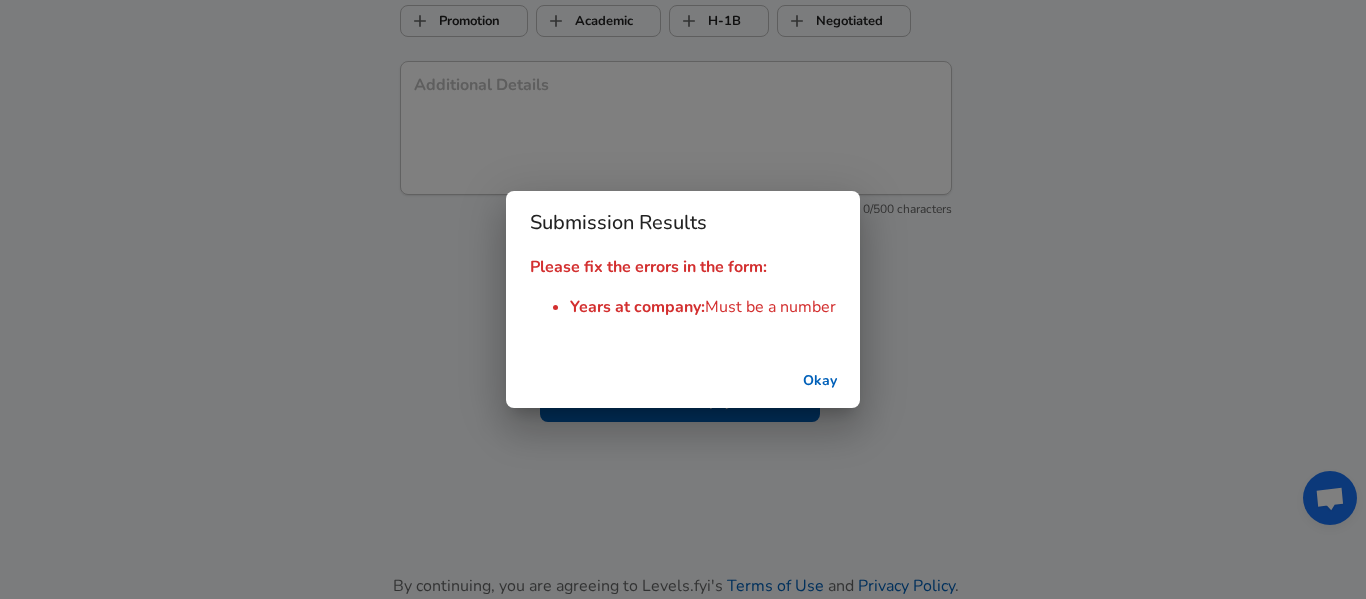 click on "Okay" at bounding box center [820, 381] 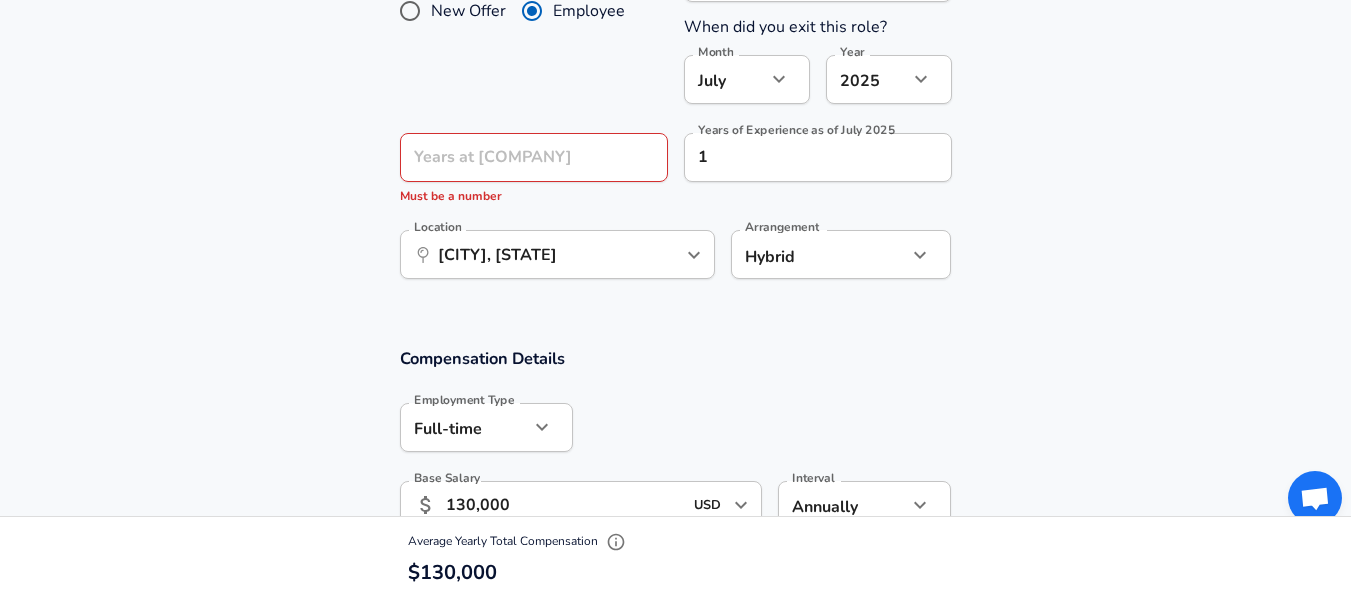 scroll, scrollTop: 780, scrollLeft: 0, axis: vertical 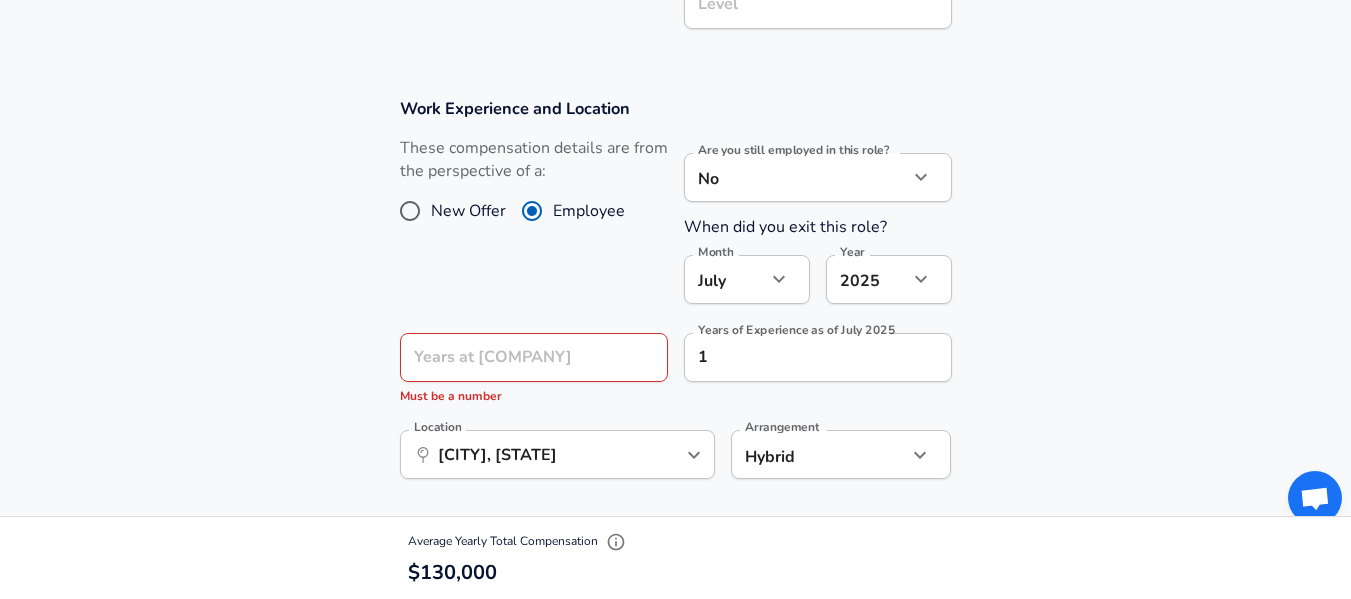 click on "Years at [COMPANY]" at bounding box center [534, 357] 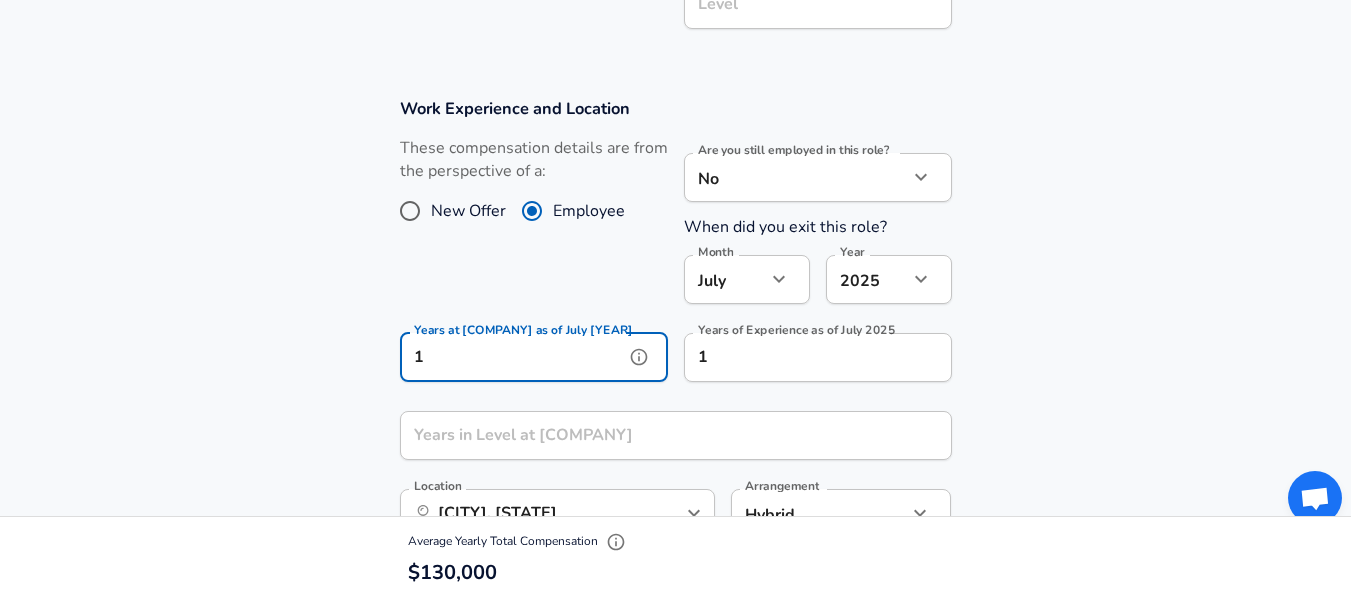 type on "1" 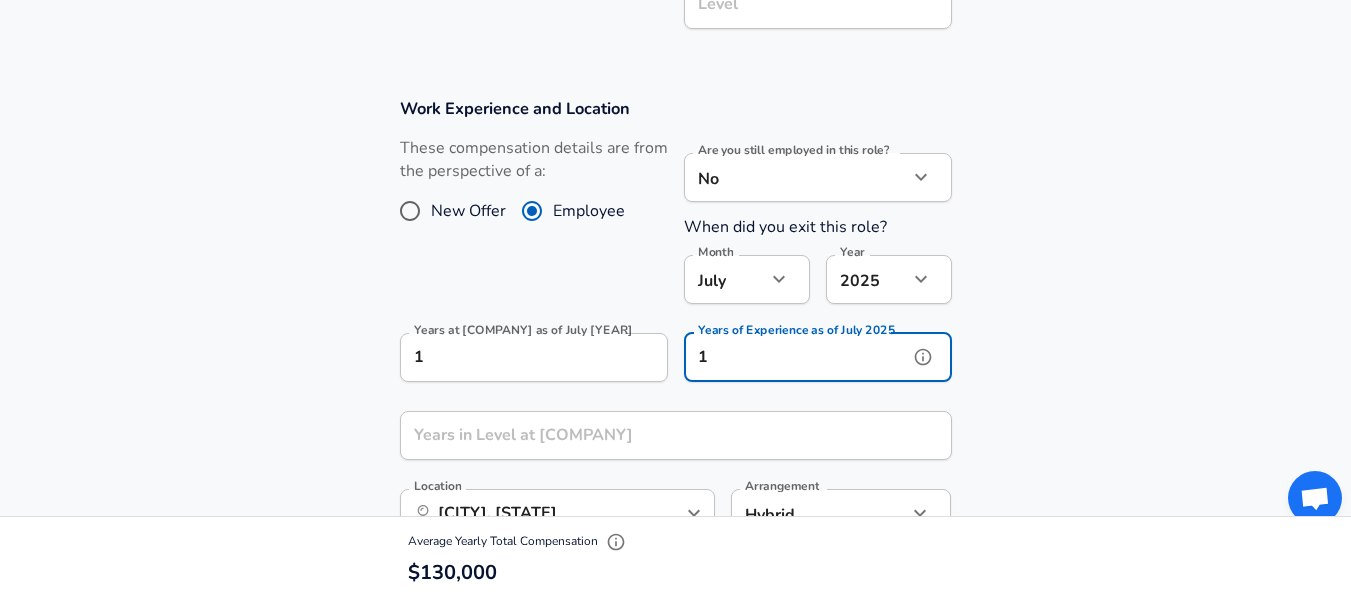 drag, startPoint x: 728, startPoint y: 363, endPoint x: 699, endPoint y: 357, distance: 29.614185 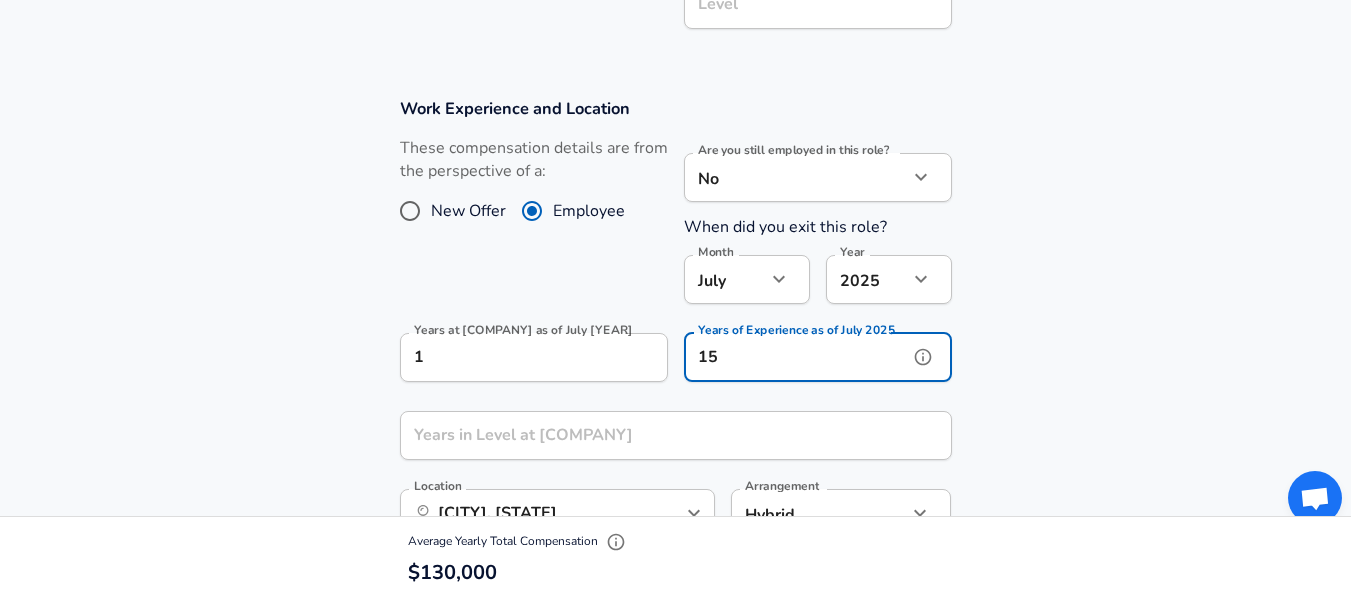 type on "15" 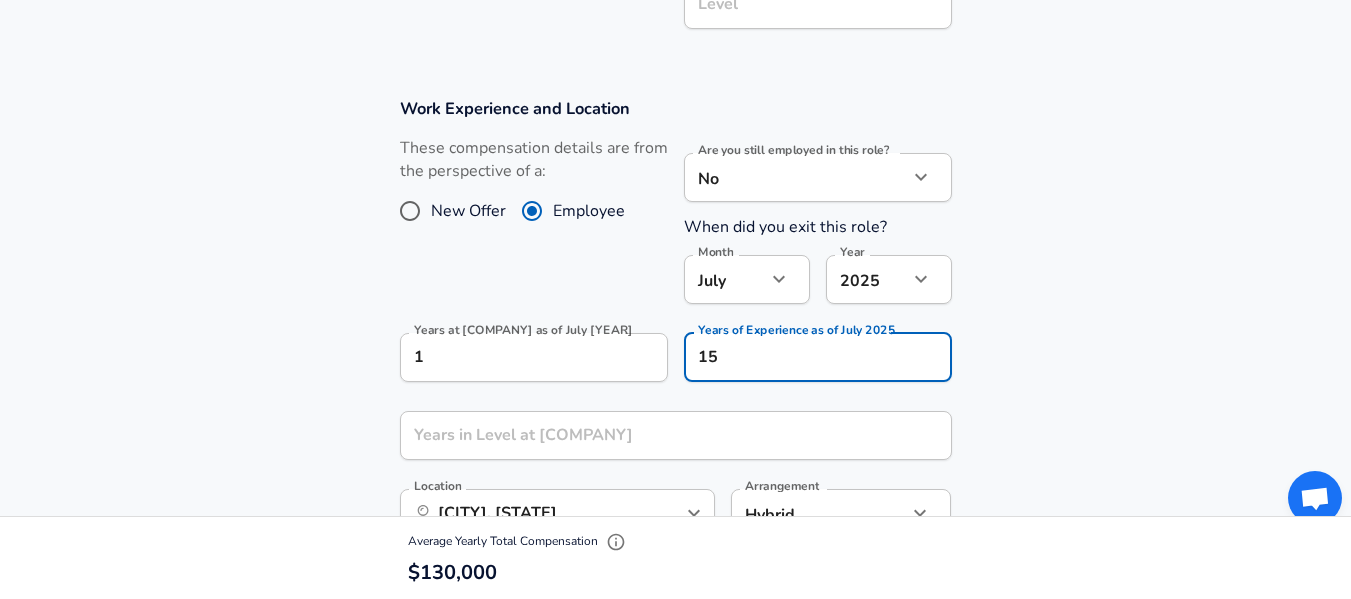 click on "Work Experience and Location These compensation details are from the perspective of a: New Offer Employee Are you still employed in this role? No no Are you still employed in this role? When did you exit this role? Month July 7 Month Year 2025 2025 Year Years at [COMPANY] as of July [YEAR] 1 Years at [COMPANY] as of July [YEAR] Years of Experience as of July [YEAR] 15 Years of Experience as of July [YEAR] Years in Level at [COMPANY] Years in Level at [COMPANY] Location ​​ [CITY], [STATE] Location Arrangement Hybrid hybrid Arrangement" at bounding box center [675, 328] 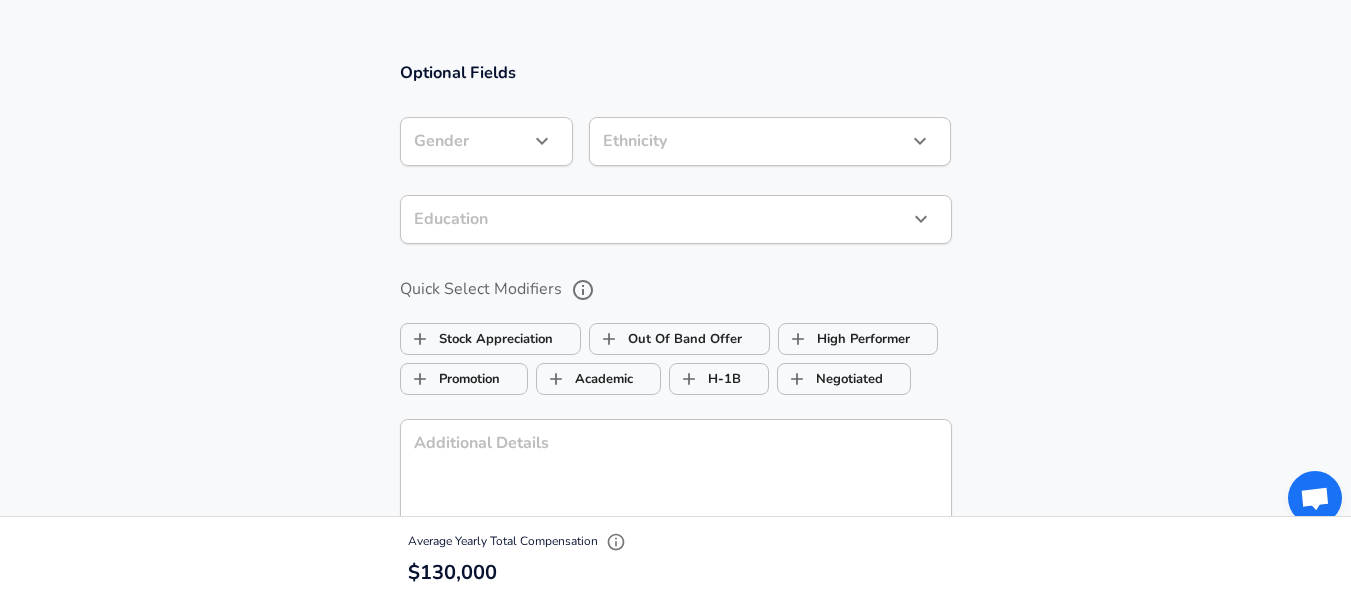 scroll, scrollTop: 2180, scrollLeft: 0, axis: vertical 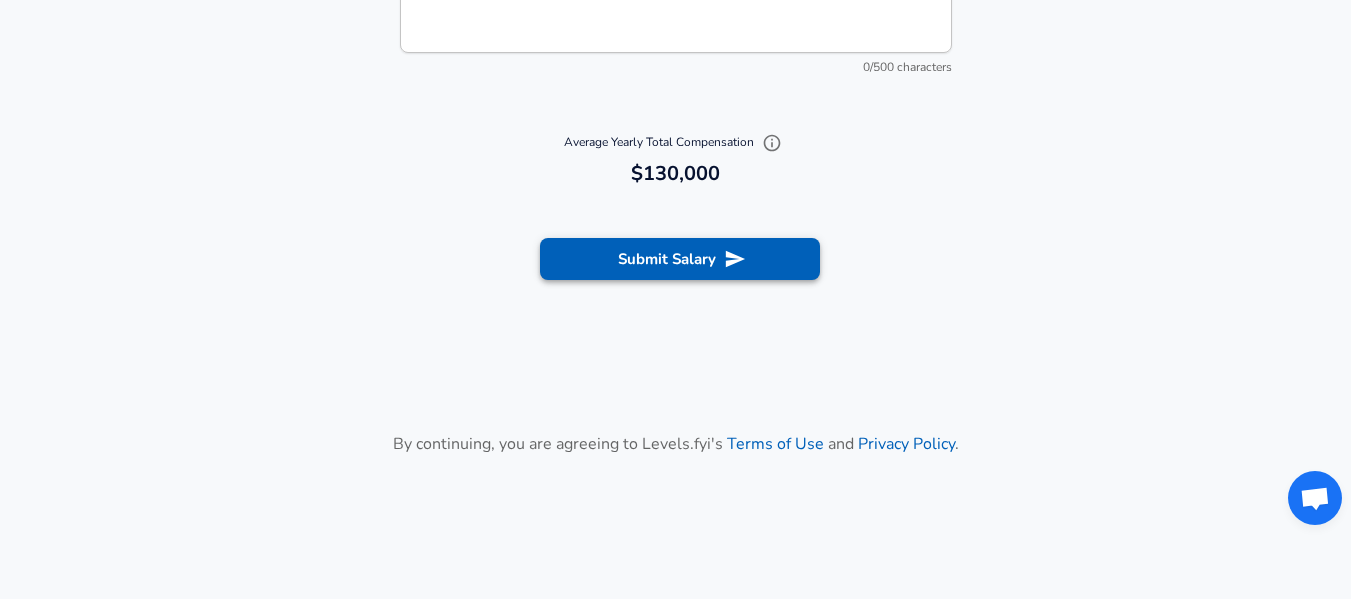 click on "Submit Salary" at bounding box center [680, 259] 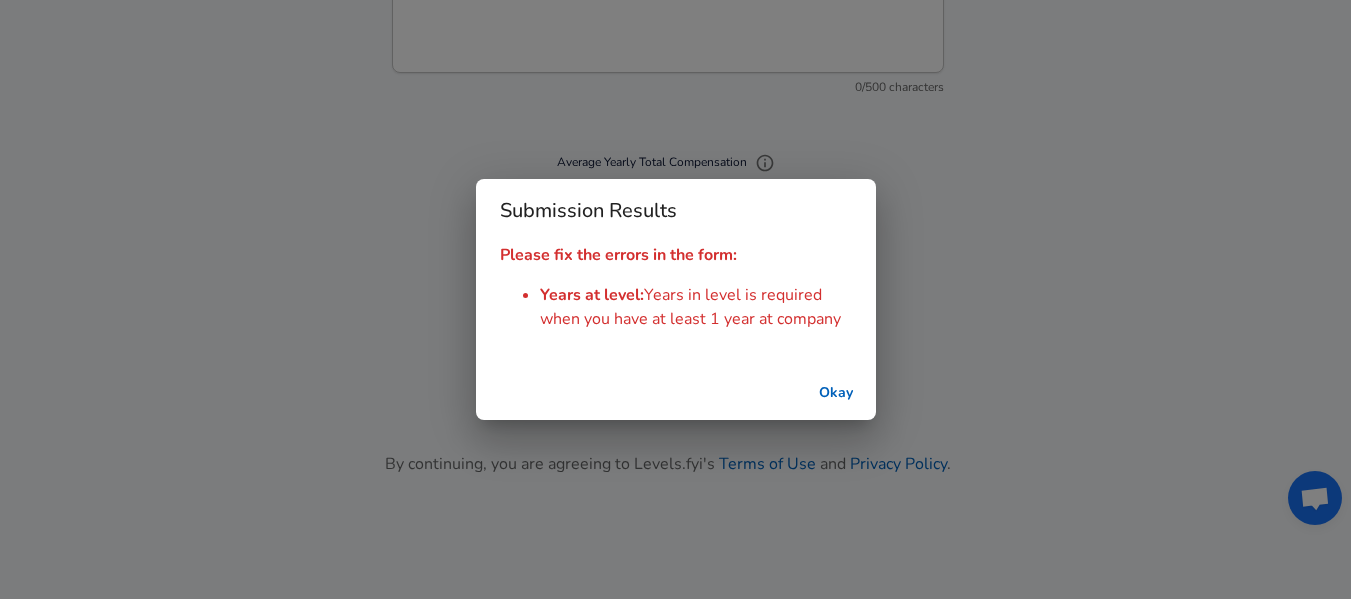 scroll, scrollTop: 2200, scrollLeft: 0, axis: vertical 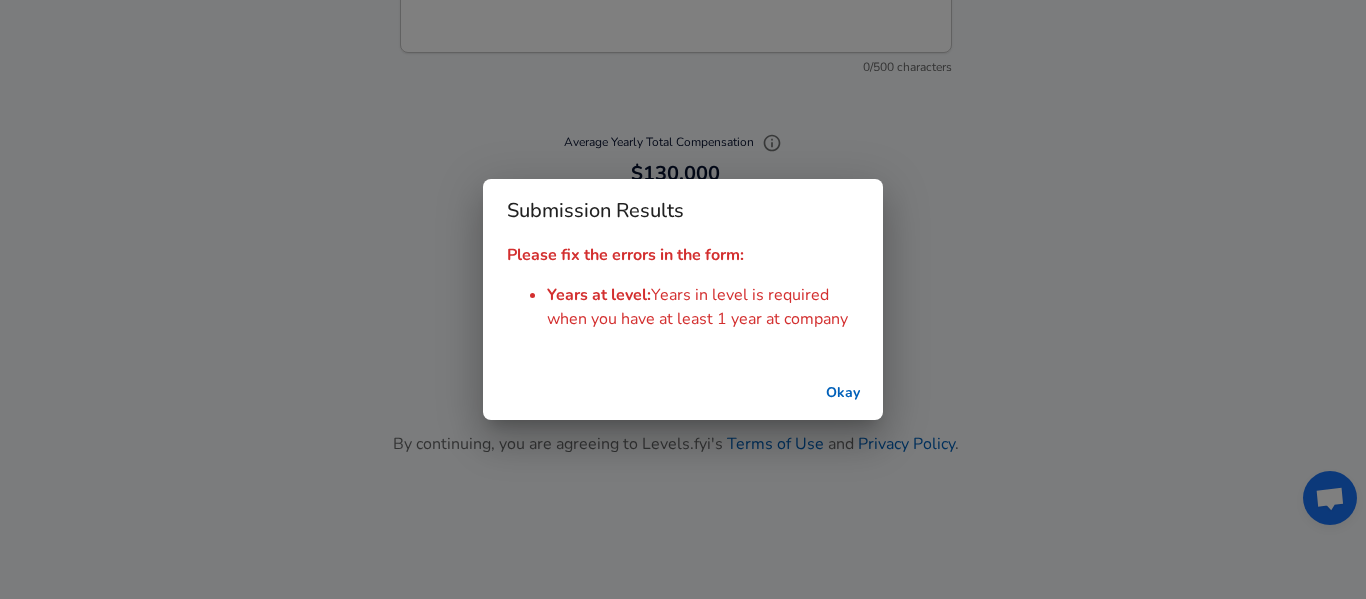 click on "Okay" at bounding box center (843, 393) 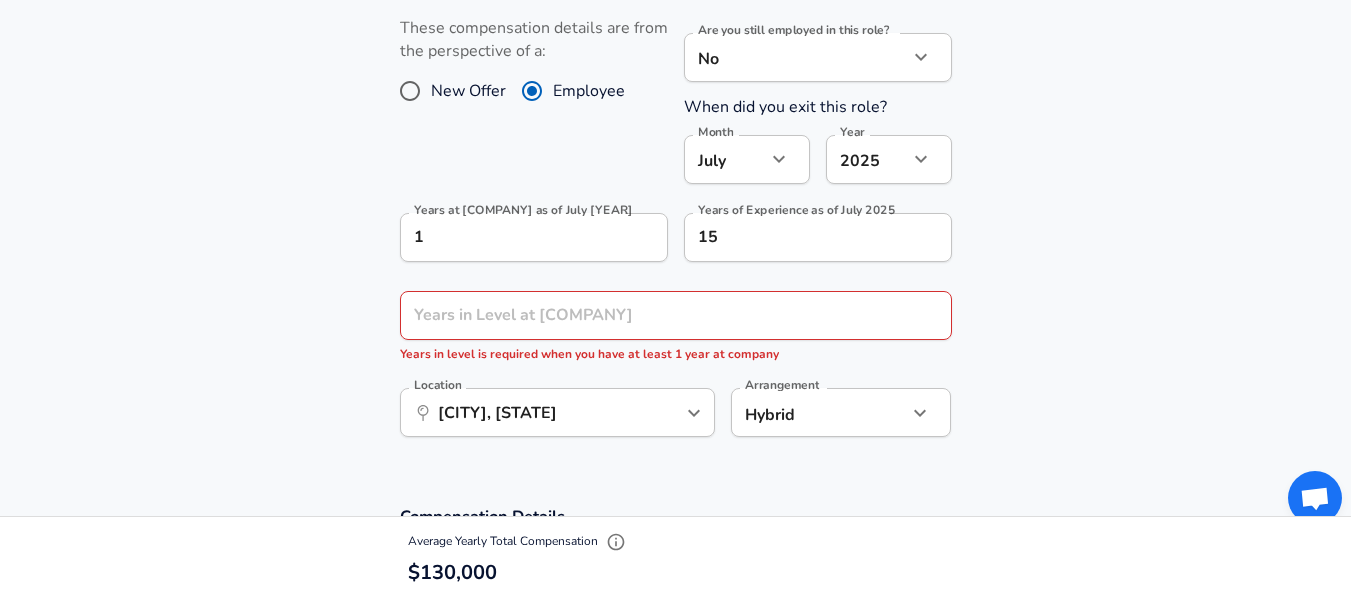 scroll, scrollTop: 800, scrollLeft: 0, axis: vertical 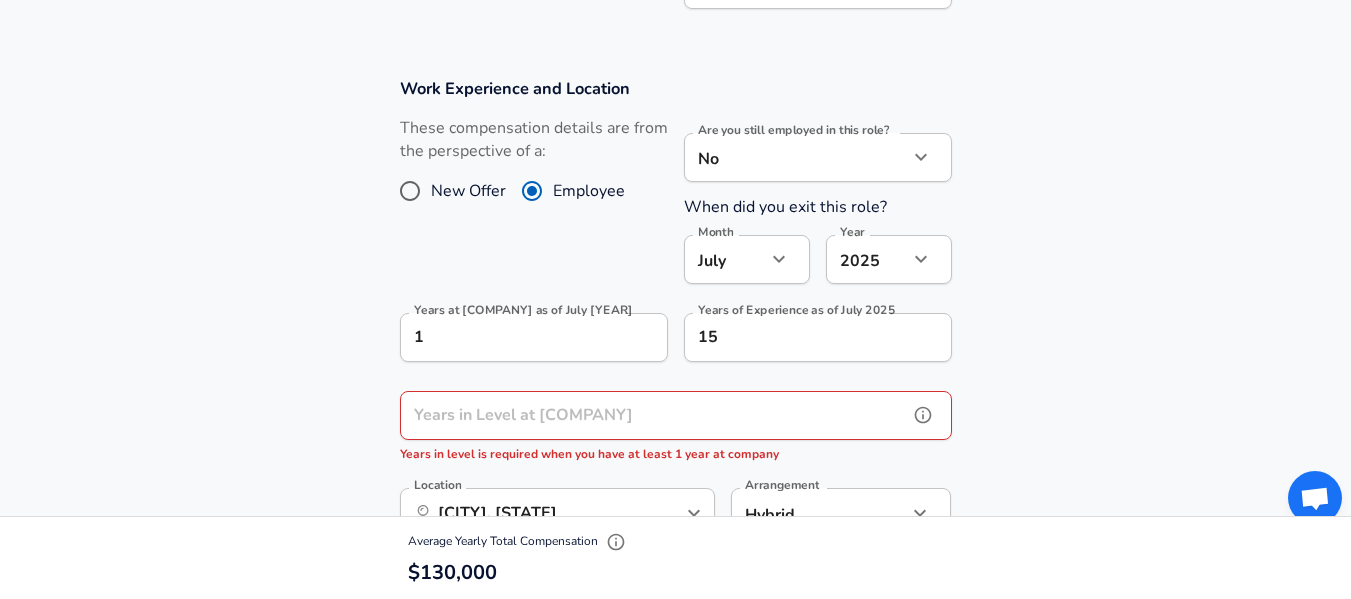 click on "Years in Level at [COMPANY]" at bounding box center [654, 415] 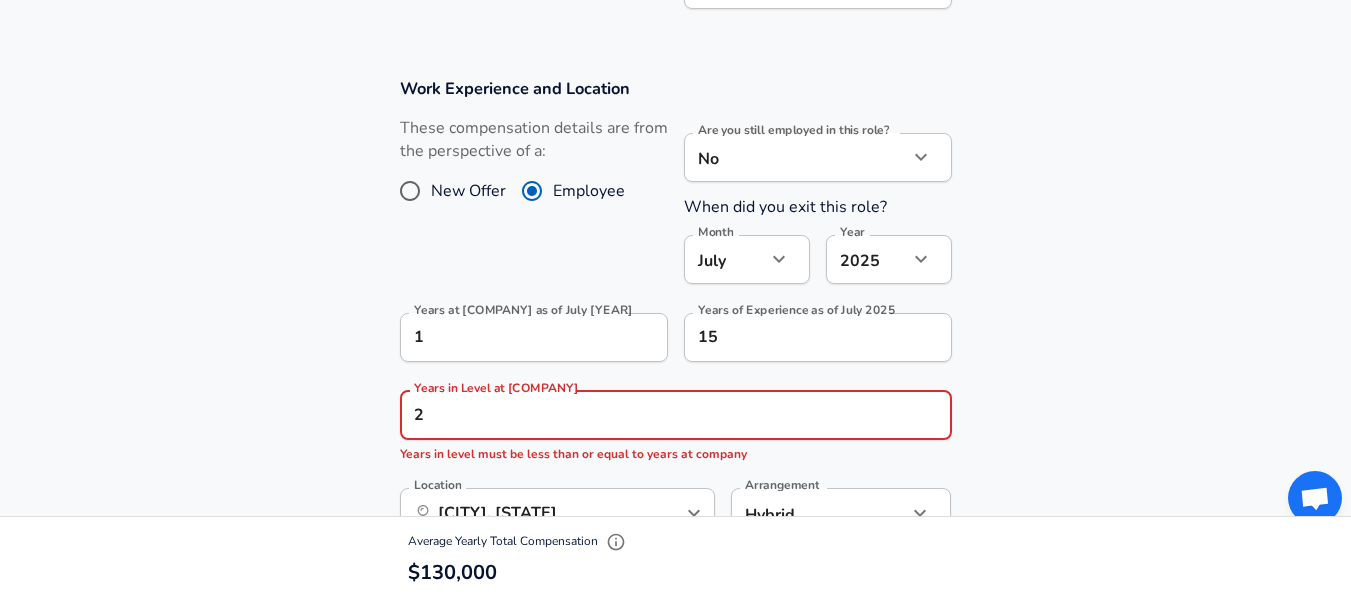click on "Work Experience and Location These compensation details are from the perspective of a: New Offer Employee Are you still employed in this role? No no Are you still employed in this role? When did you exit this role? Month July 7 Month Year 2025 2025 Year Years at [COMPANY] as of July [YEAR] 1 Years at [COMPANY] as of July [YEAR] Years of Experience as of July [YEAR] 15 Years of Experience as of July [YEAR] Years in Level at [COMPANY] 2 Years in Level at [COMPANY] Years in level must be less than or equal to years at company Location ​​ [CITY], [STATE] Location Arrangement Hybrid hybrid Arrangement" at bounding box center (675, 318) 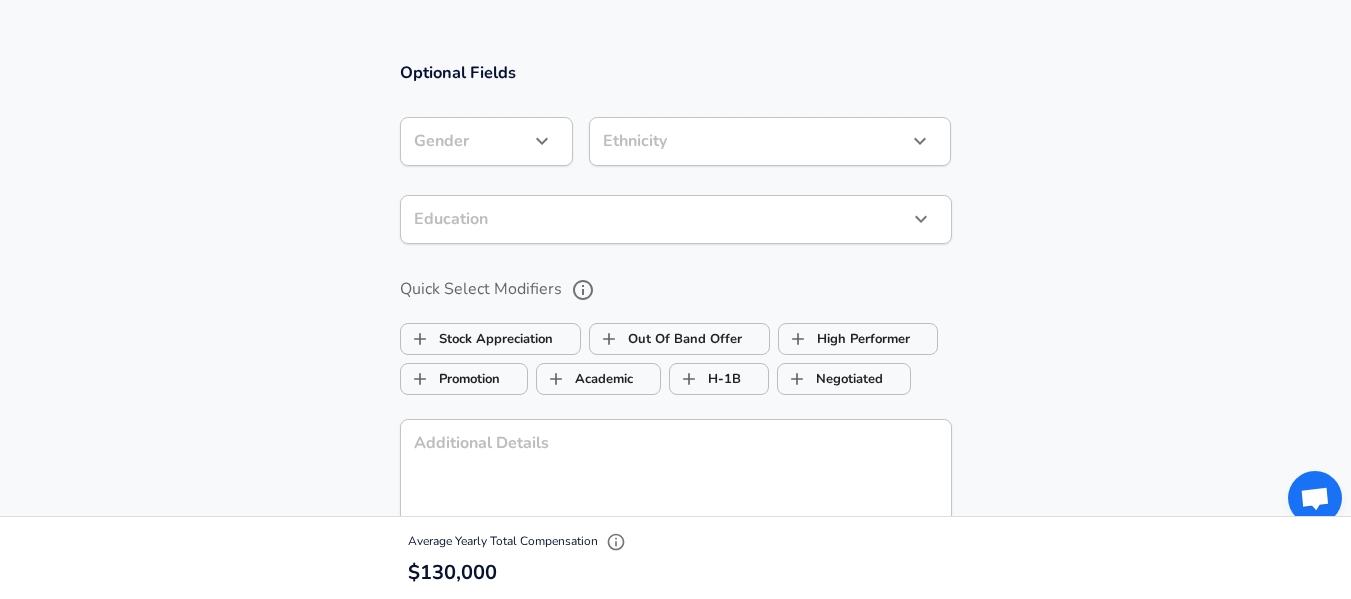 scroll, scrollTop: 2000, scrollLeft: 0, axis: vertical 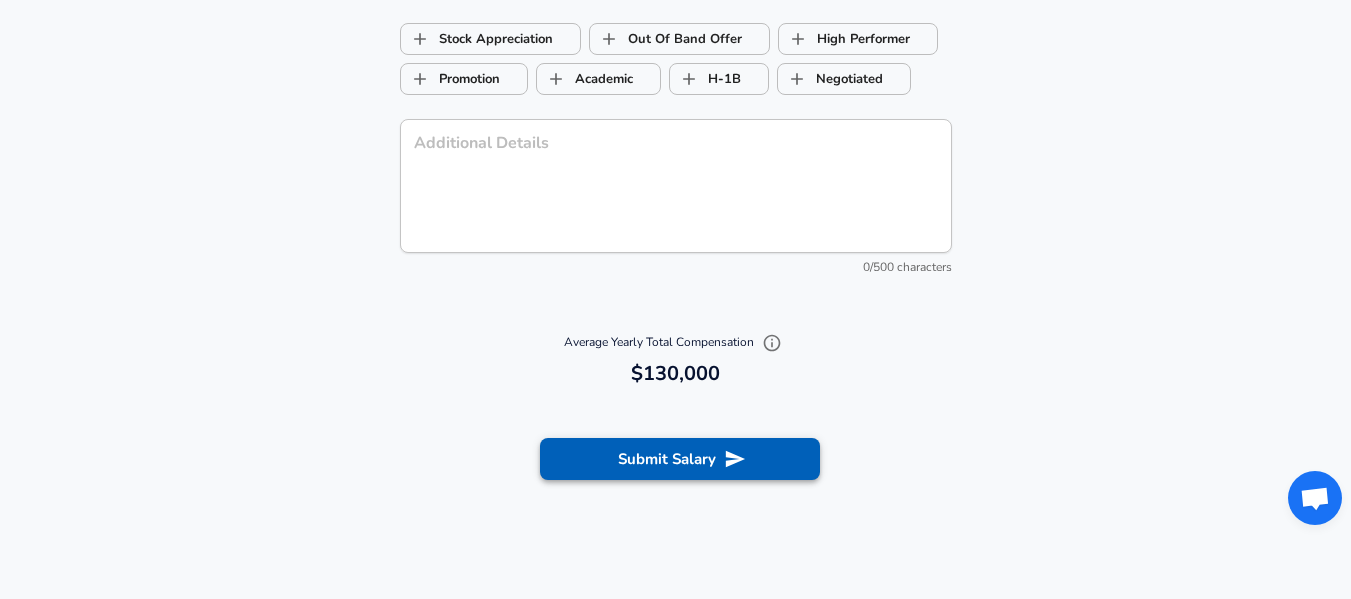 click on "Submit Salary" at bounding box center [680, 459] 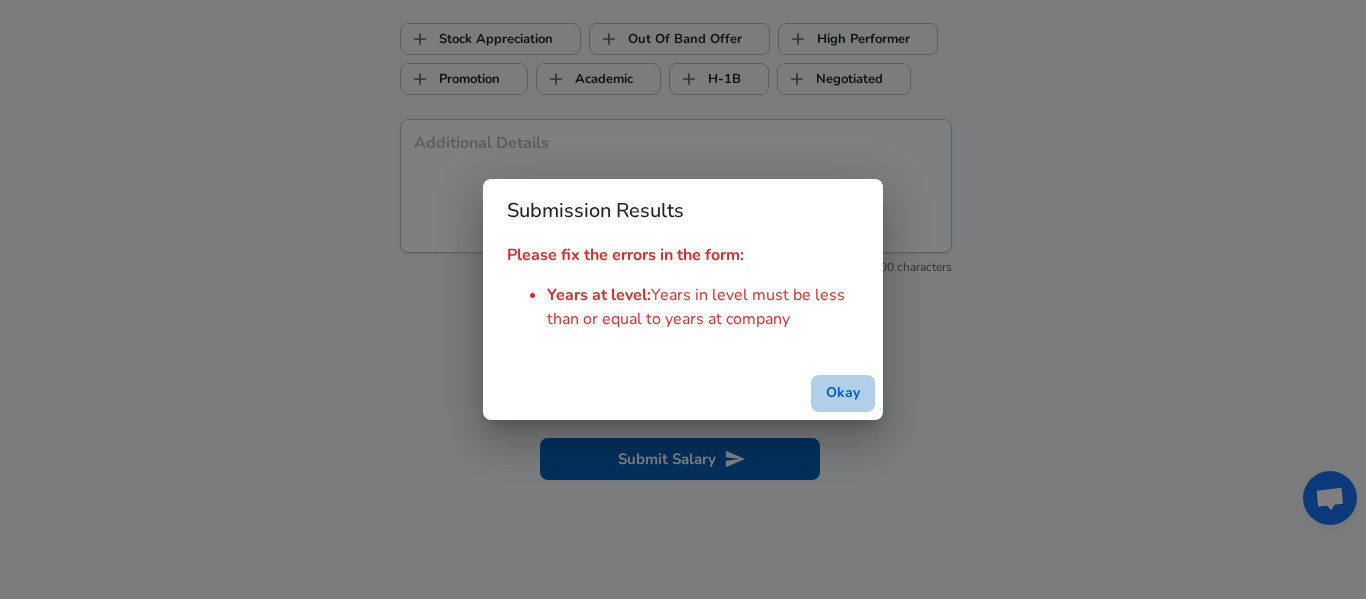 click on "Okay" at bounding box center [843, 393] 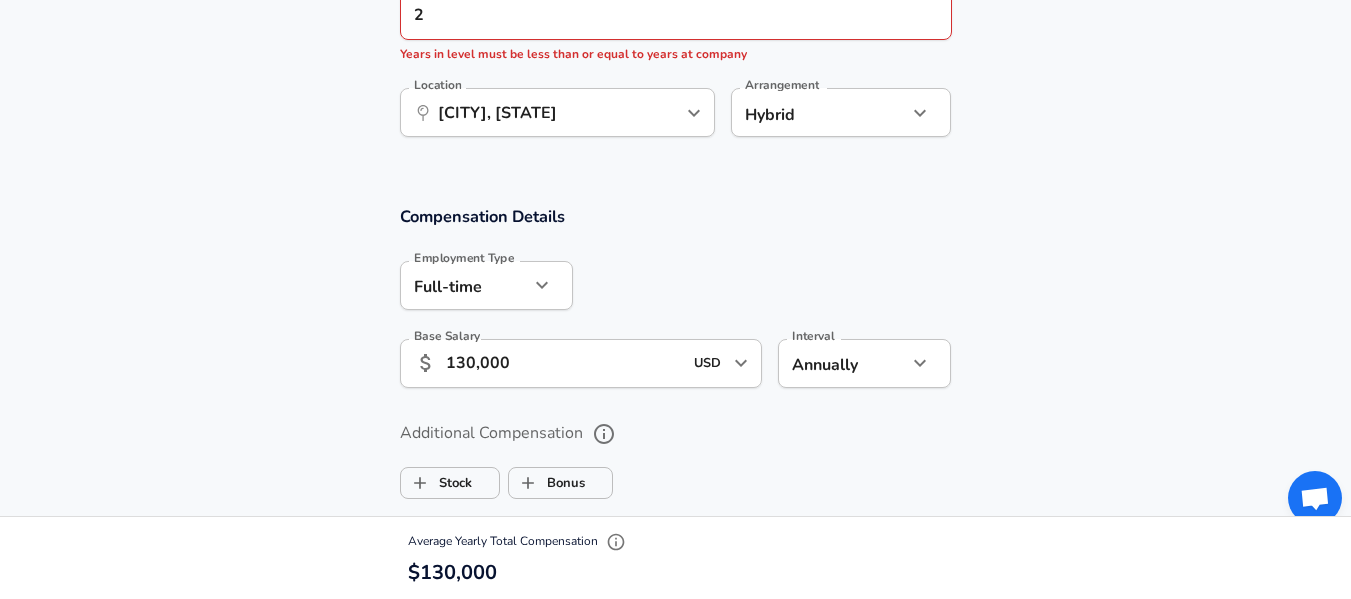 scroll, scrollTop: 1100, scrollLeft: 0, axis: vertical 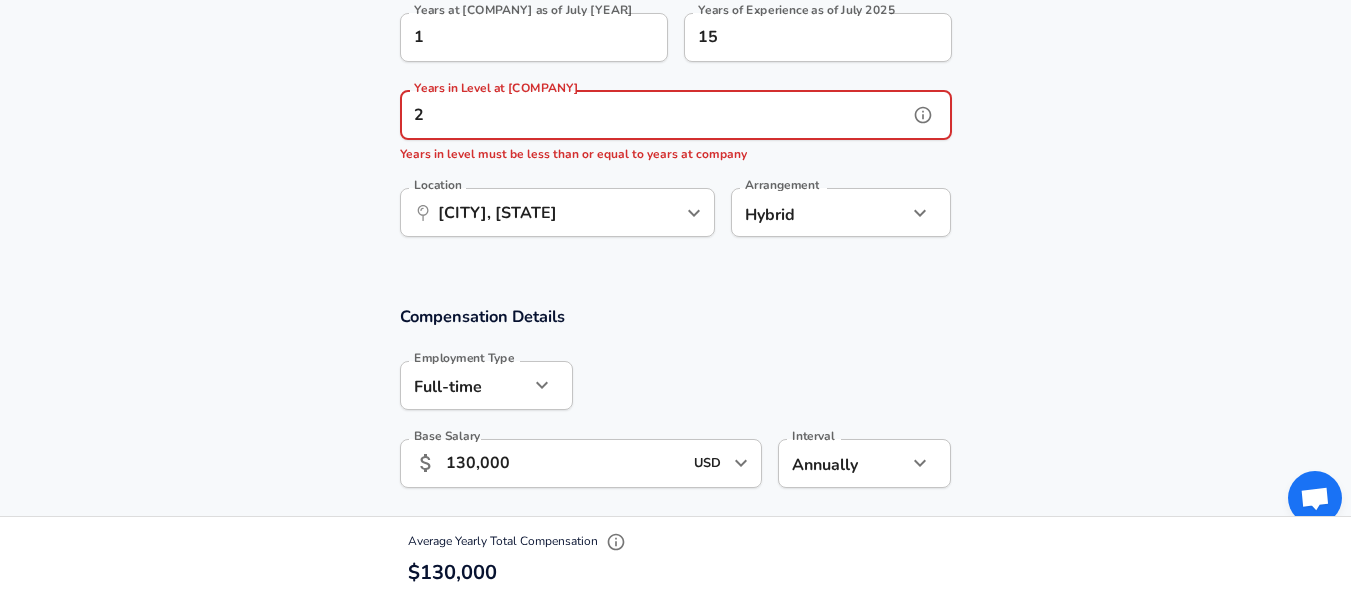 drag, startPoint x: 439, startPoint y: 116, endPoint x: 383, endPoint y: 107, distance: 56.718605 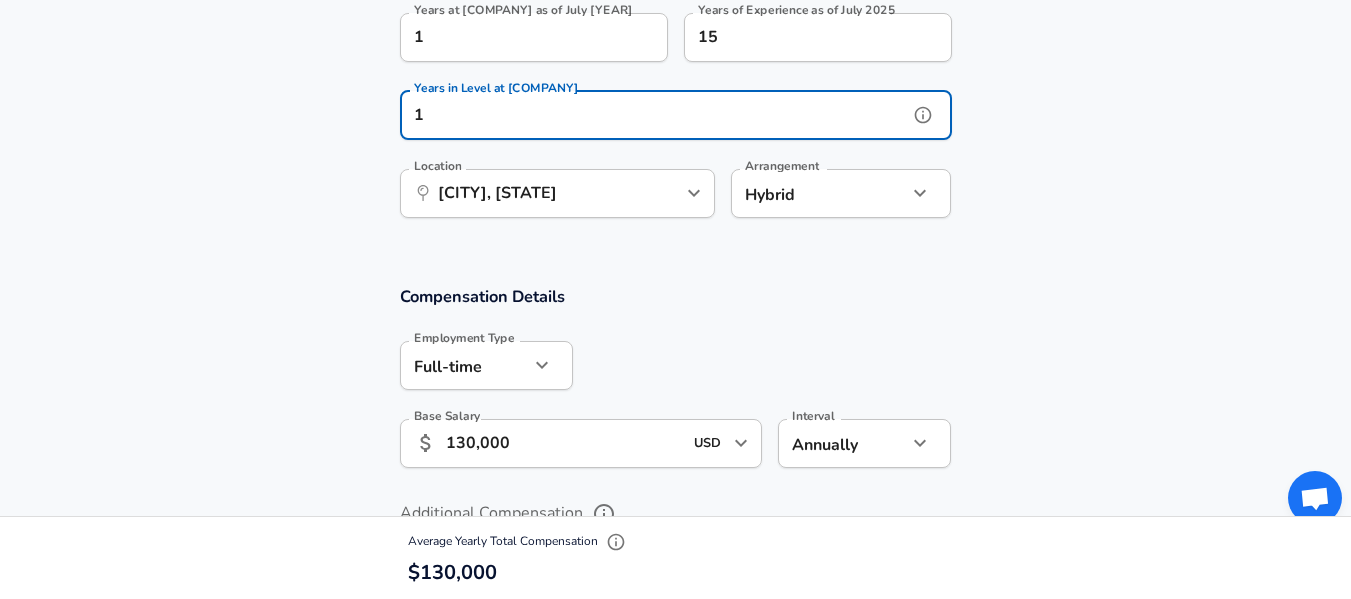 type on "1" 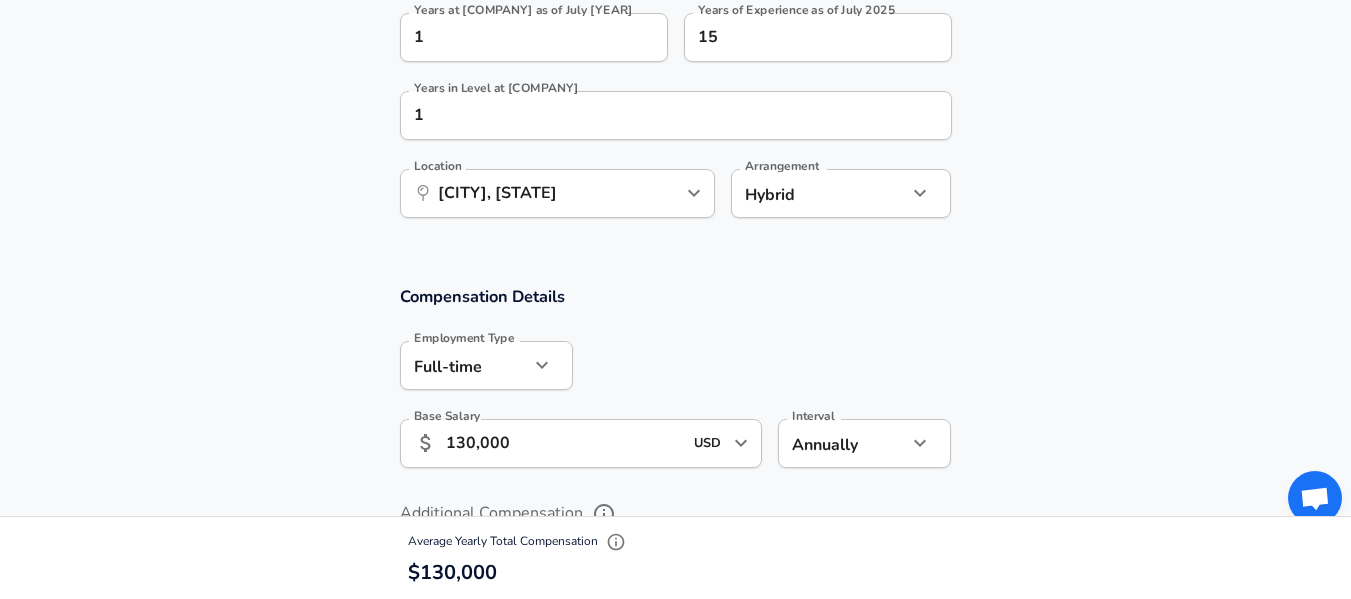click on "Compensation Details Employment Type Full-time full_time Employment Type Base Salary ​ [NUMBER] [CURRENCY] ​ Base Salary Interval Annually yearly Interval" at bounding box center [675, 383] 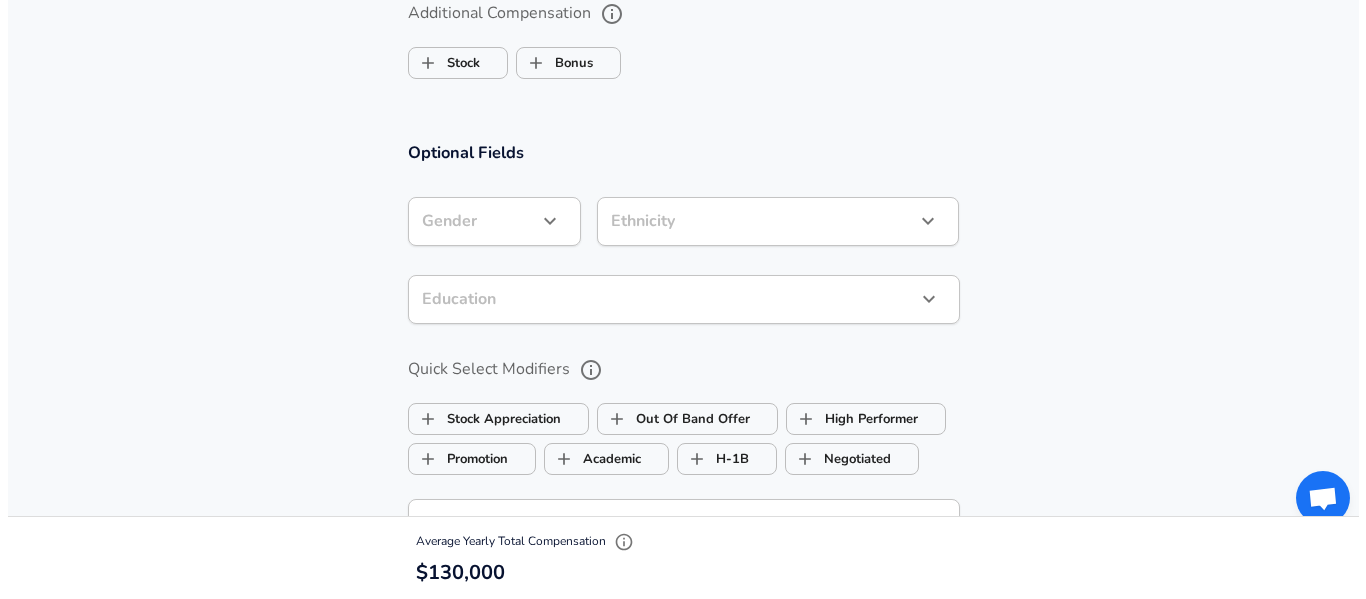 scroll, scrollTop: 2000, scrollLeft: 0, axis: vertical 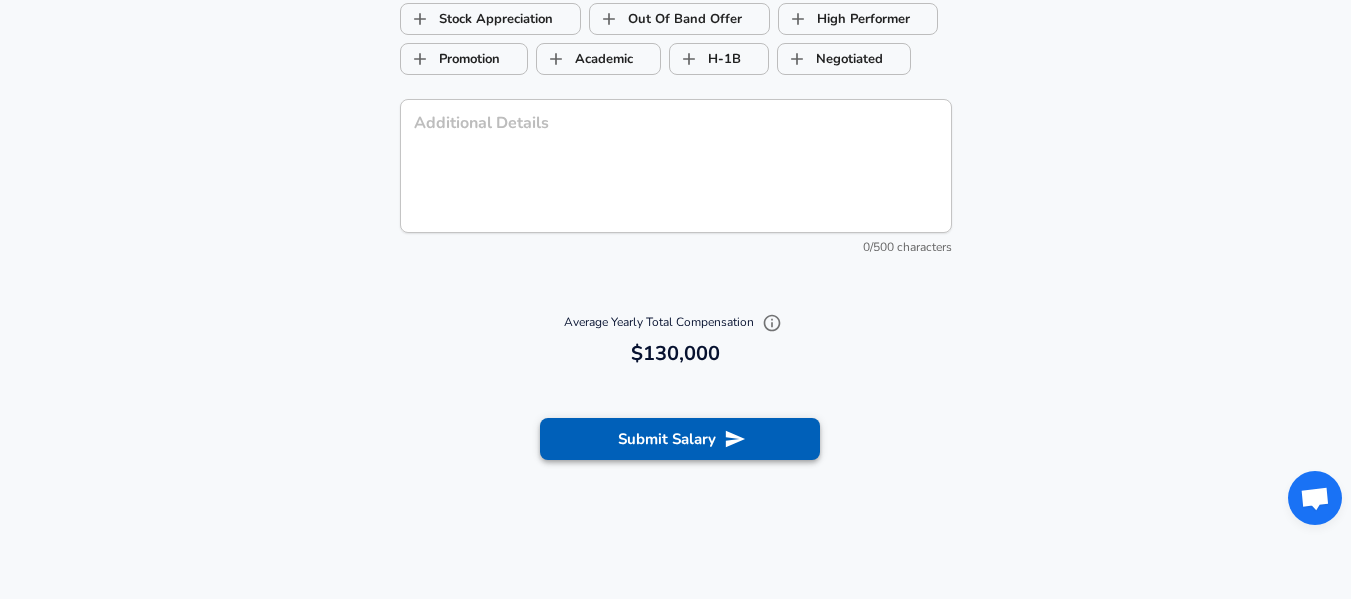 click on "Submit Salary" at bounding box center [680, 439] 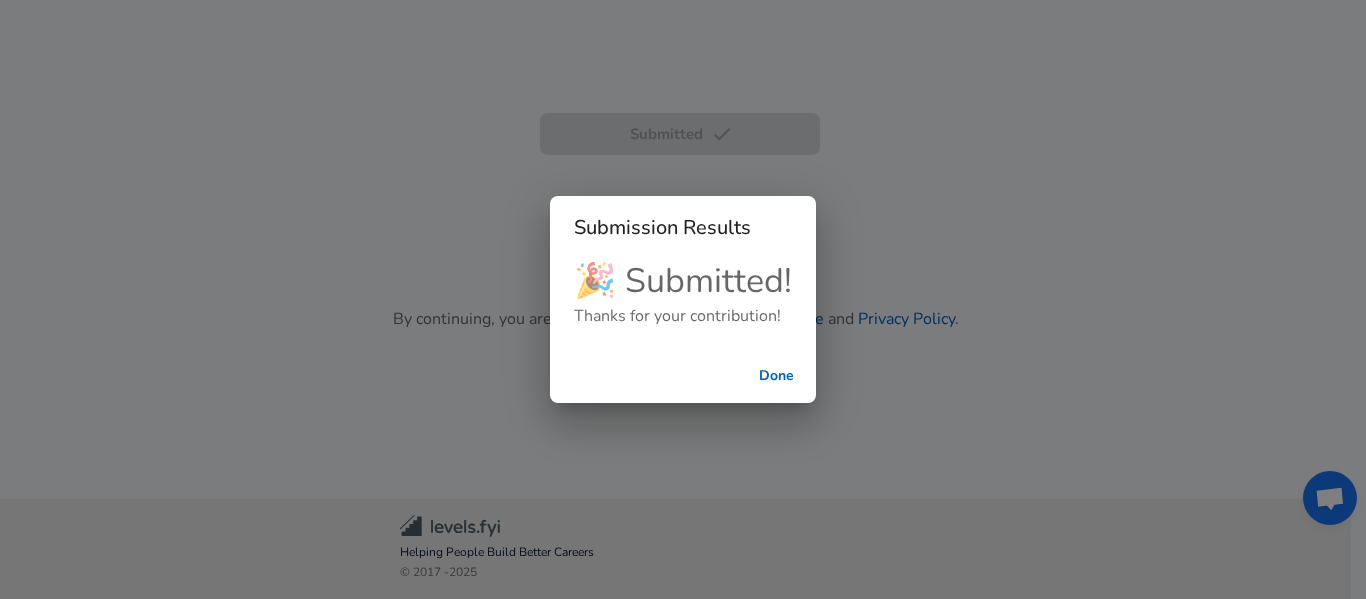 scroll, scrollTop: 621, scrollLeft: 0, axis: vertical 